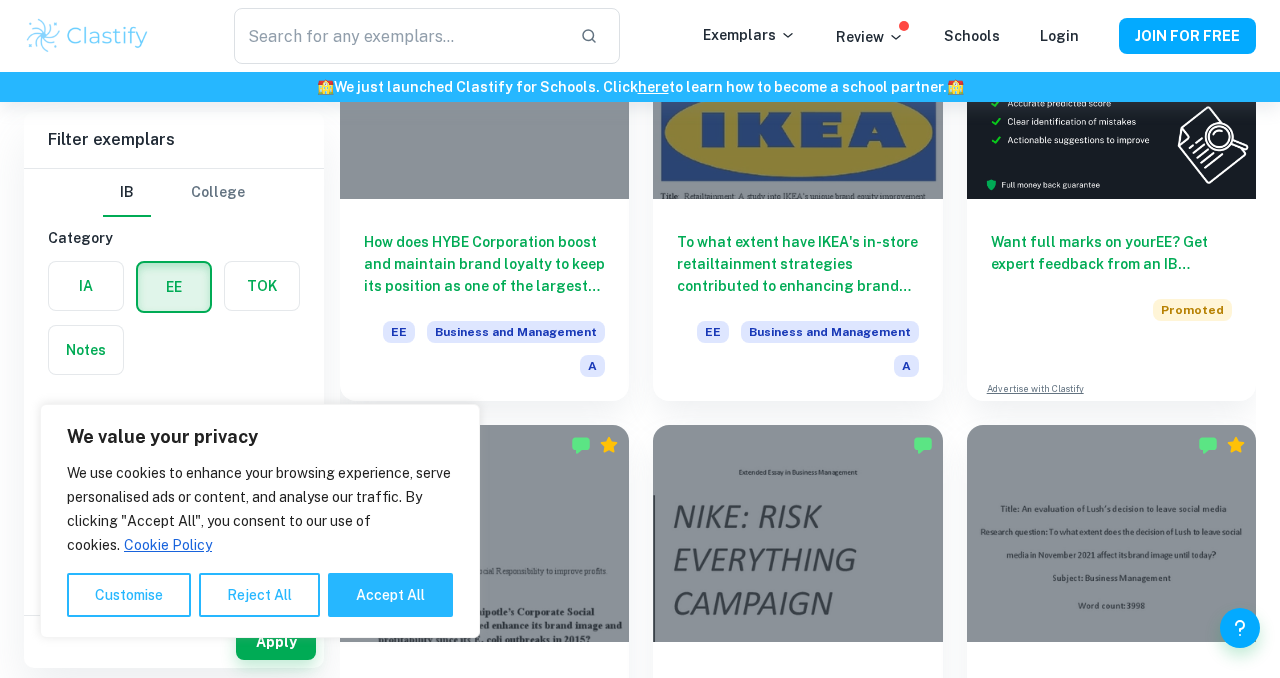 scroll, scrollTop: 271, scrollLeft: 0, axis: vertical 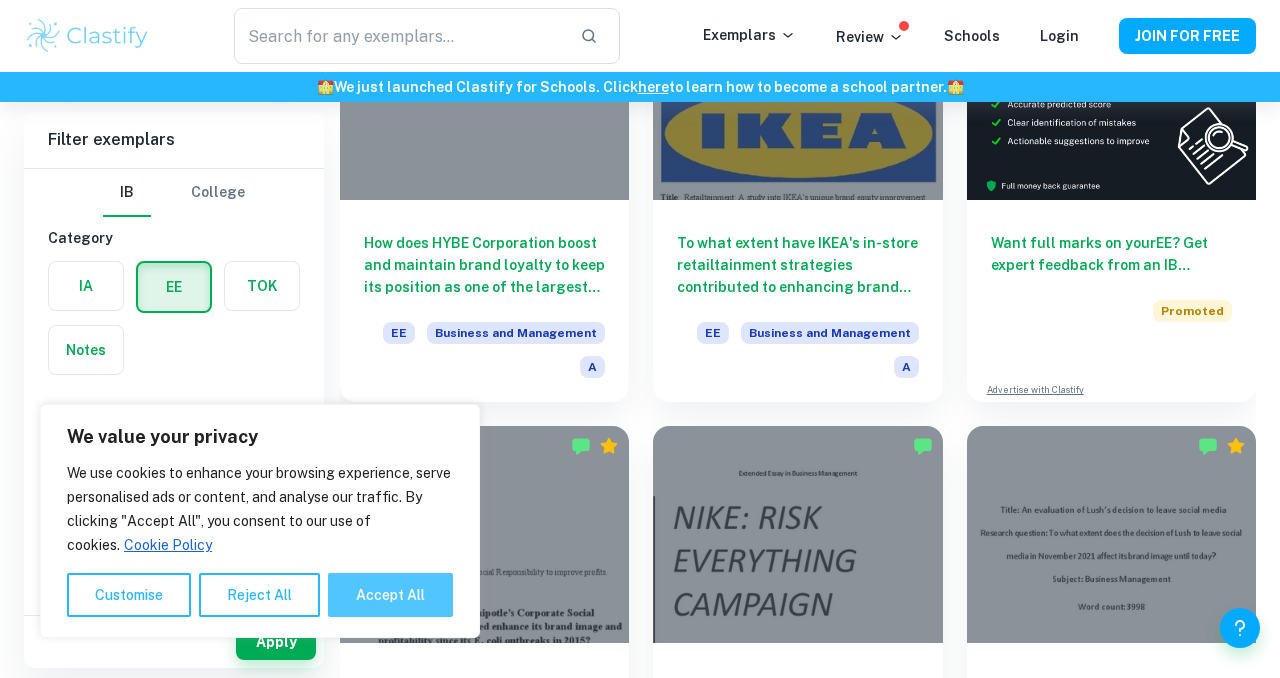 click on "Accept All" at bounding box center [390, 595] 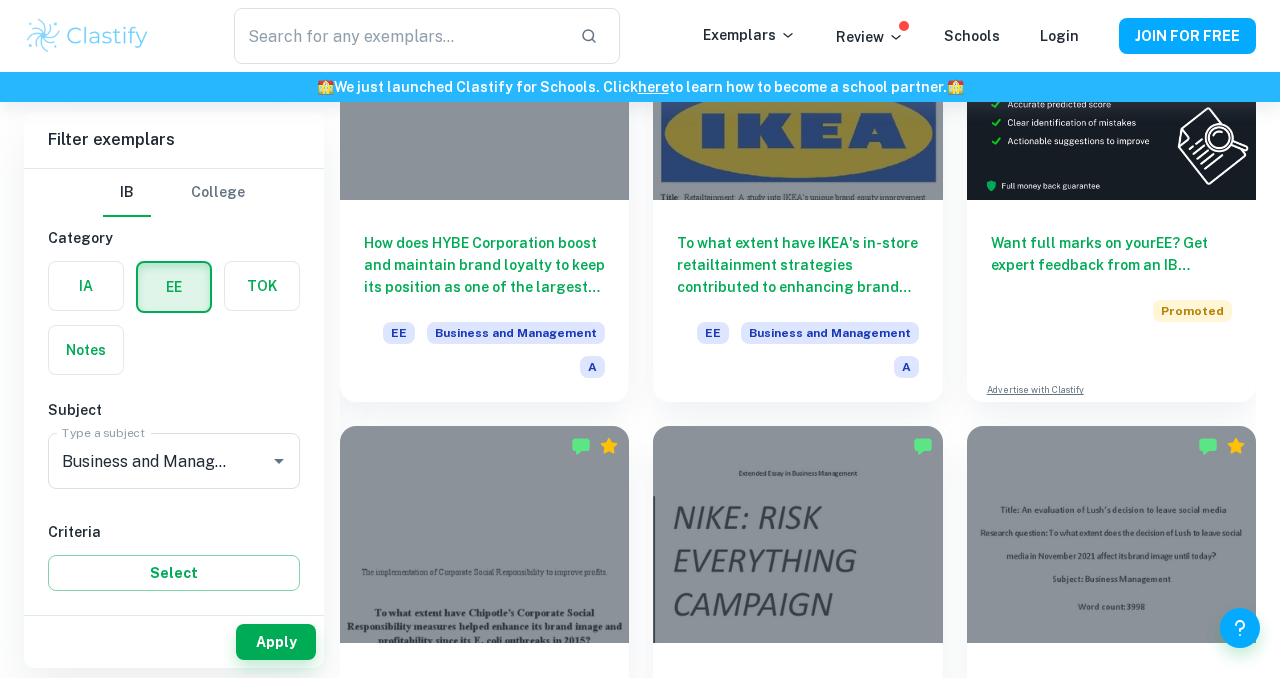checkbox on "true" 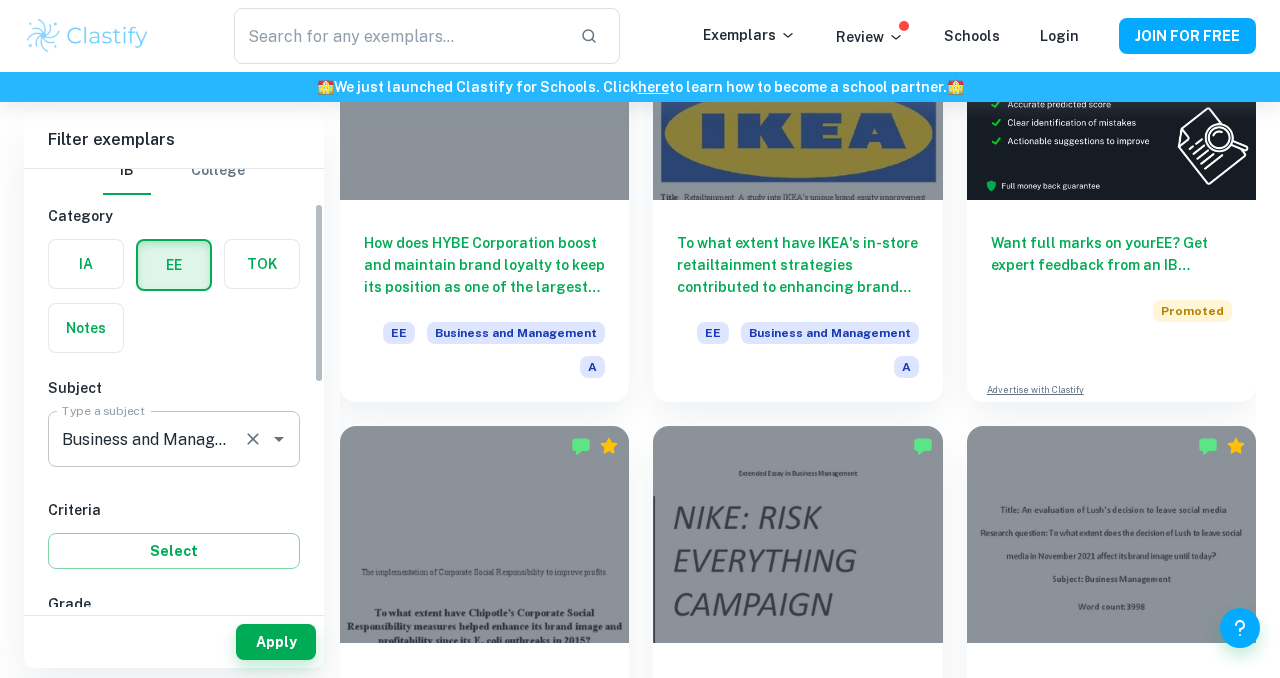 scroll, scrollTop: 0, scrollLeft: 0, axis: both 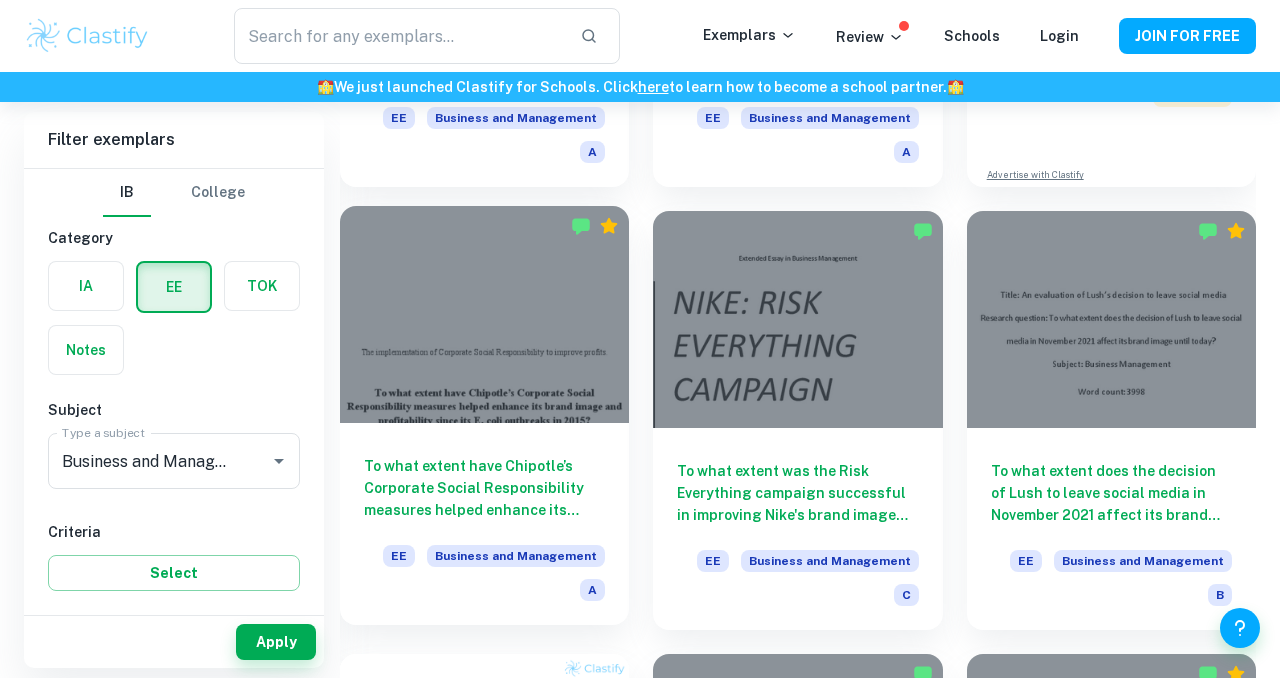 click on "To what extent have Chipotle’s Corporate Social Responsibility measures helped enhance its brand image and profitability since its E. coli outbreaks in 2015?" at bounding box center [484, 488] 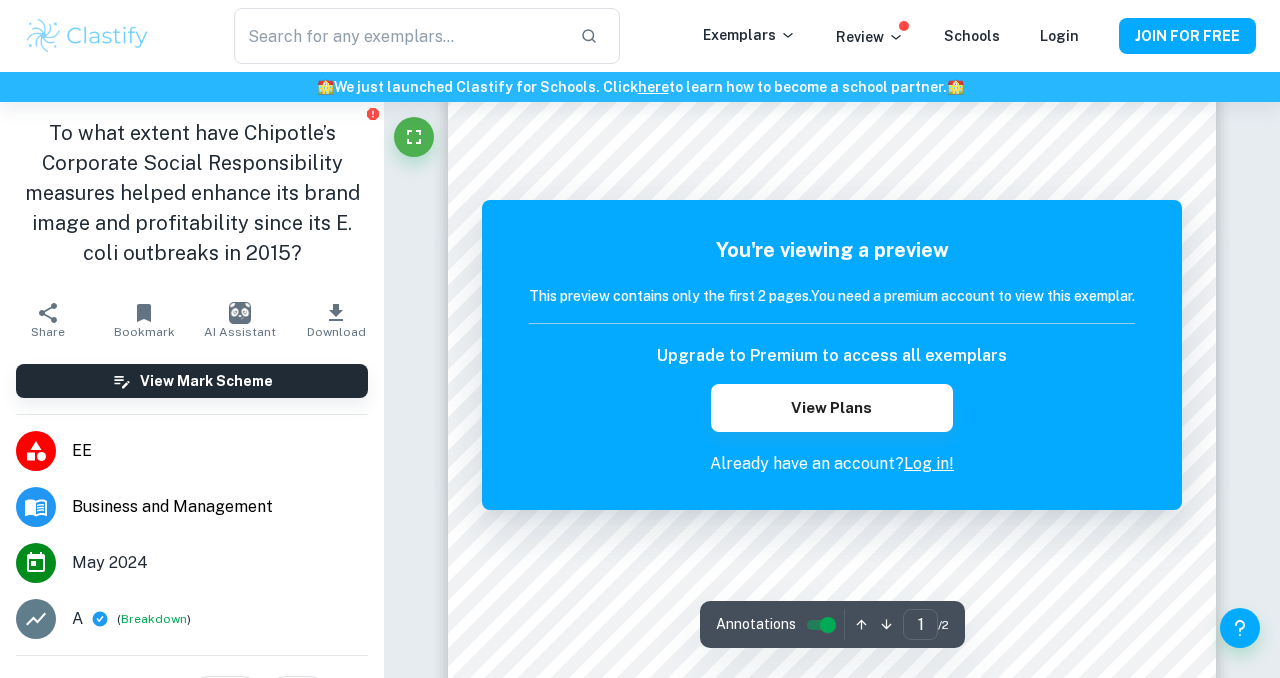 scroll, scrollTop: 336, scrollLeft: 0, axis: vertical 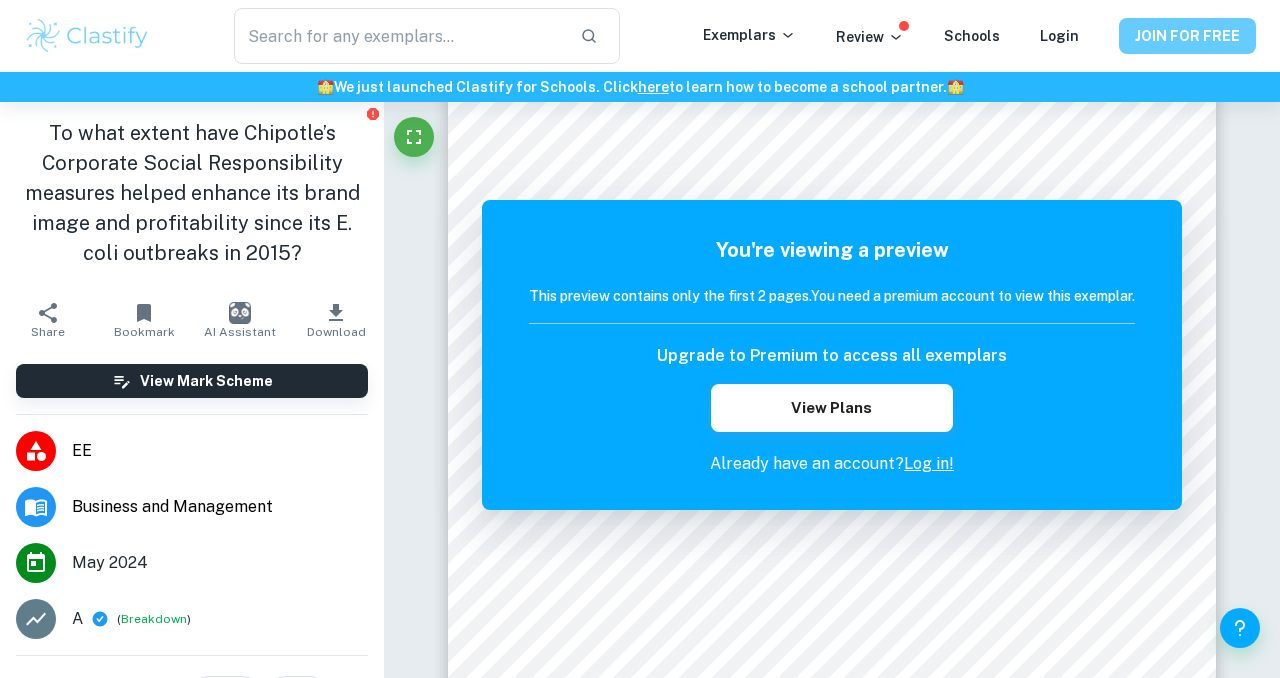 click on "JOIN FOR FREE" at bounding box center [1187, 36] 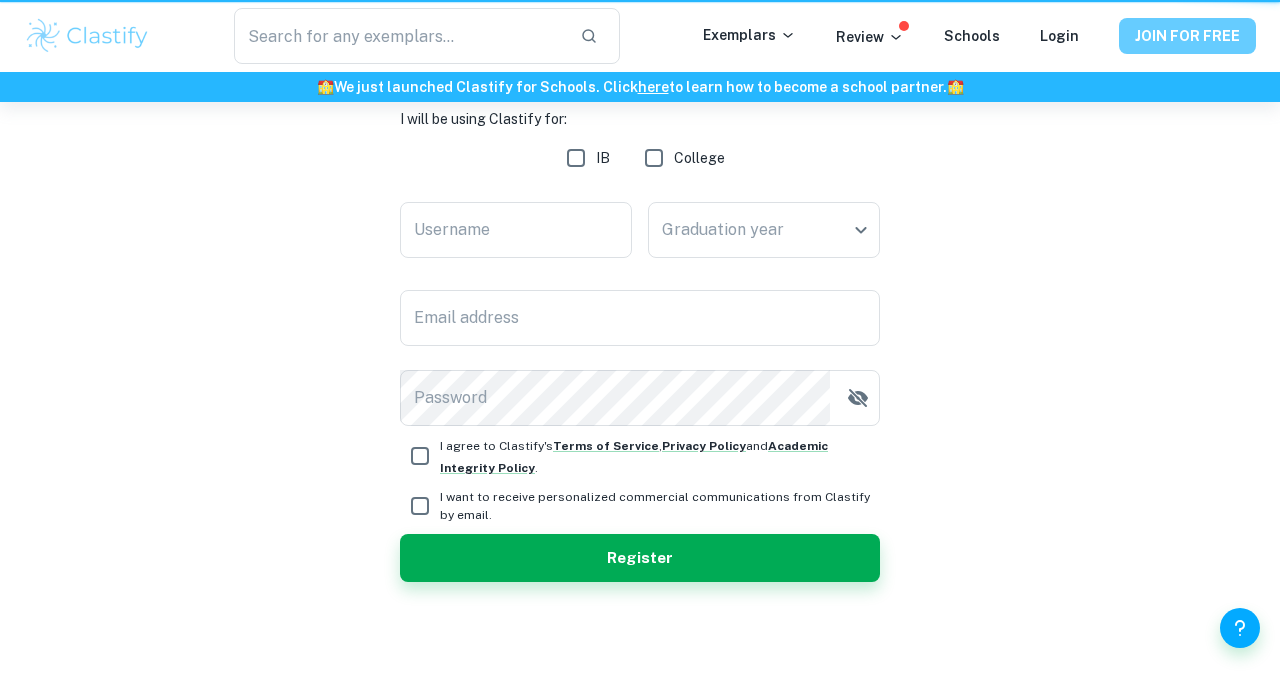 scroll, scrollTop: 0, scrollLeft: 0, axis: both 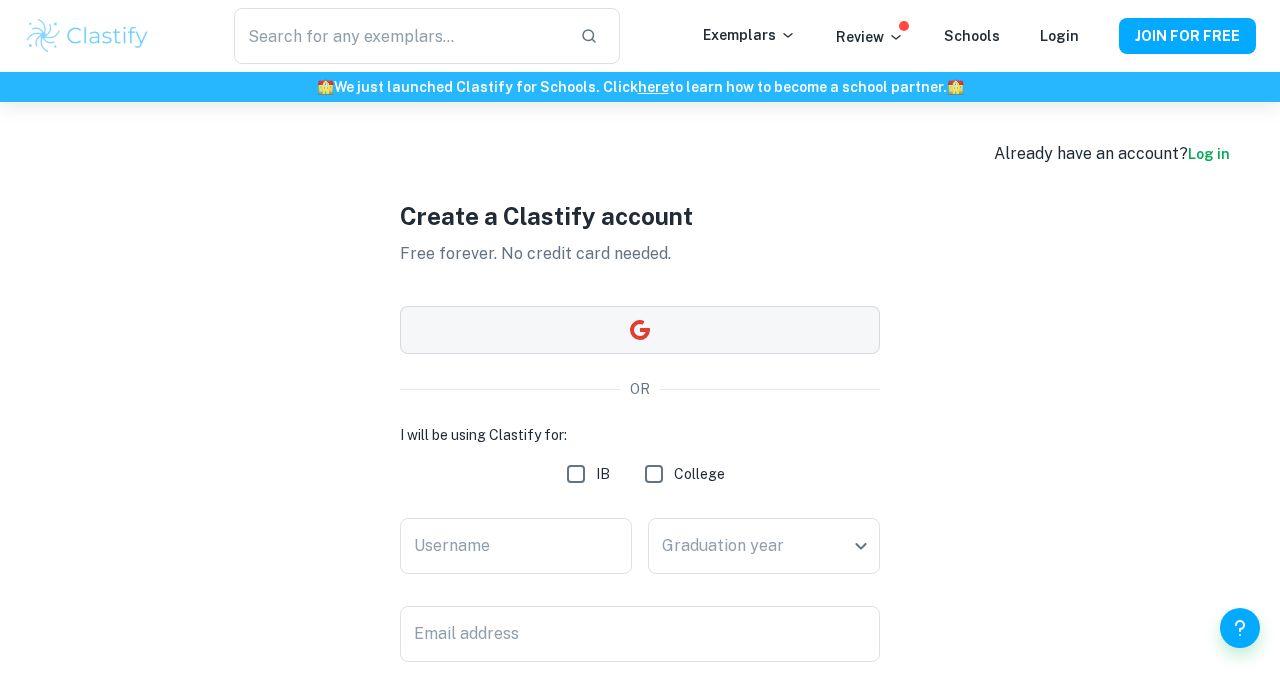 click at bounding box center [640, 330] 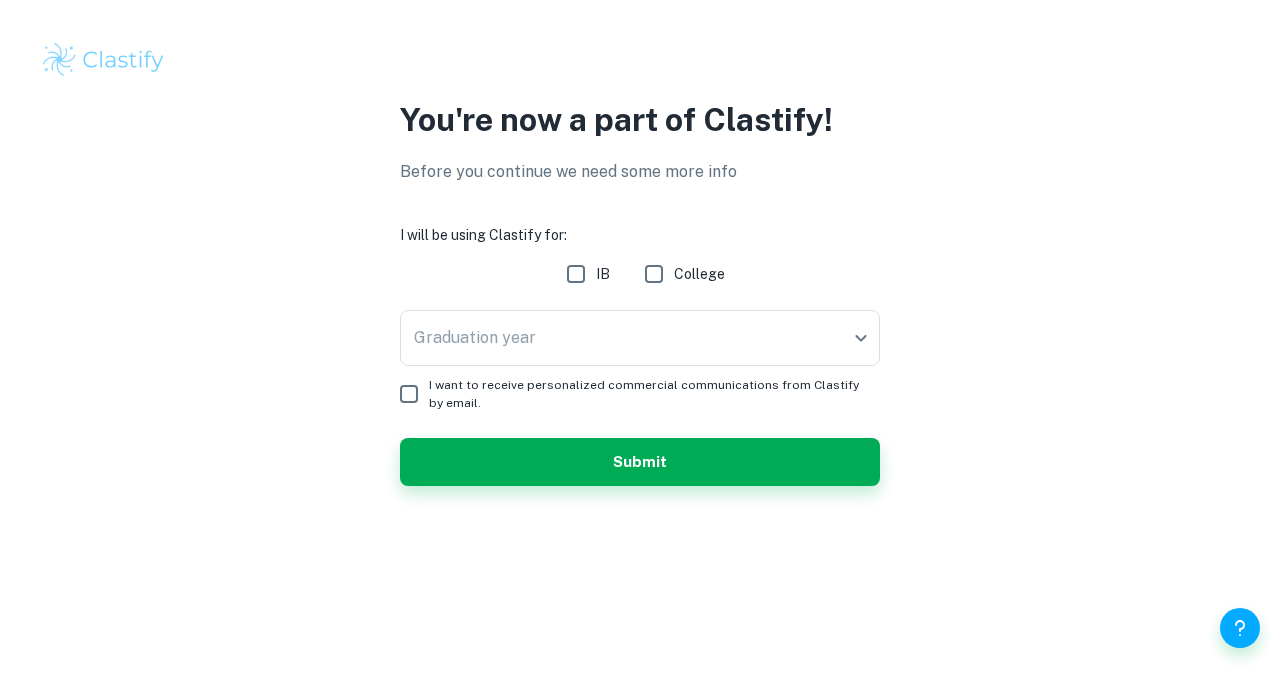 scroll, scrollTop: 0, scrollLeft: 0, axis: both 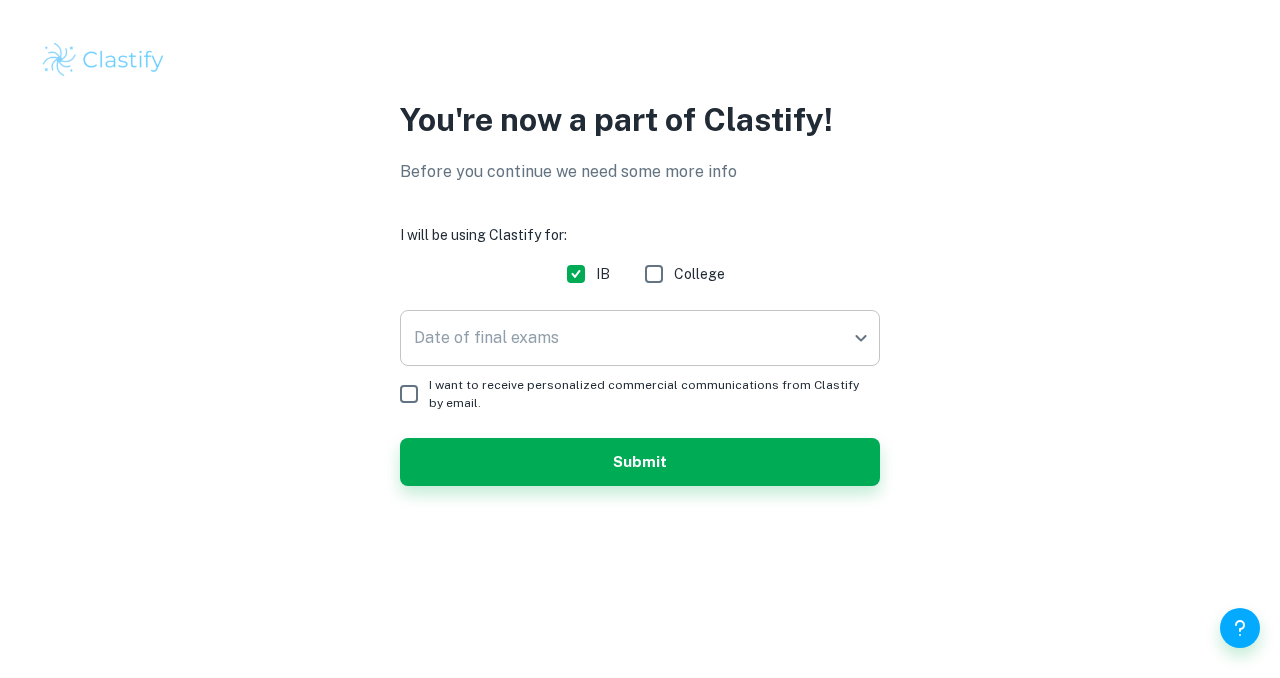 click on "We value your privacy We use cookies to enhance your browsing experience, serve personalised ads or content, and analyse our traffic. By clicking "Accept All", you consent to our use of cookies.   Cookie Policy Customise   Reject All   Accept All   Customise Consent Preferences   We use cookies to help you navigate efficiently and perform certain functions. You will find detailed information about all cookies under each consent category below. The cookies that are categorised as "Necessary" are stored on your browser as they are essential for enabling the basic functionalities of the site. ...  Show more For more information on how Google's third-party cookies operate and handle your data, see:   Google Privacy Policy Necessary Always Active Necessary cookies are required to enable the basic features of this site, such as providing secure log-in or adjusting your consent preferences. These cookies do not store any personally identifiable data. Functional Analytics Performance Advertisement Uncategorised" at bounding box center (640, 339) 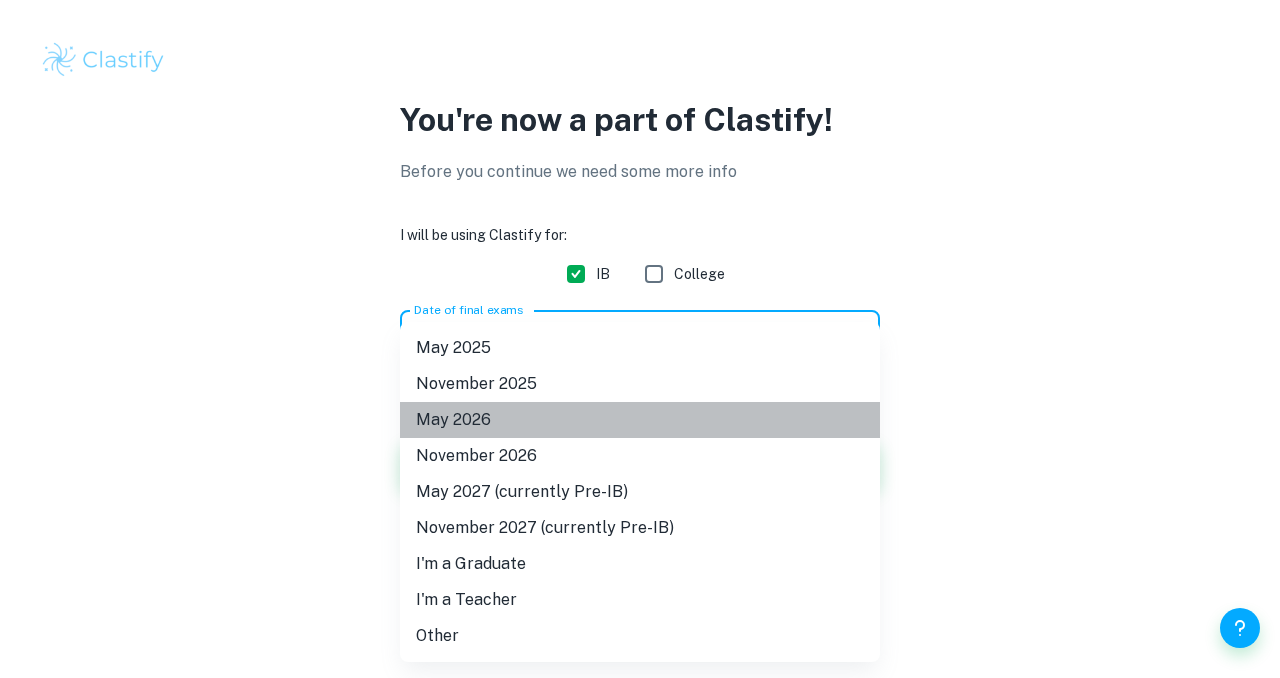 click on "May 2026" at bounding box center [640, 420] 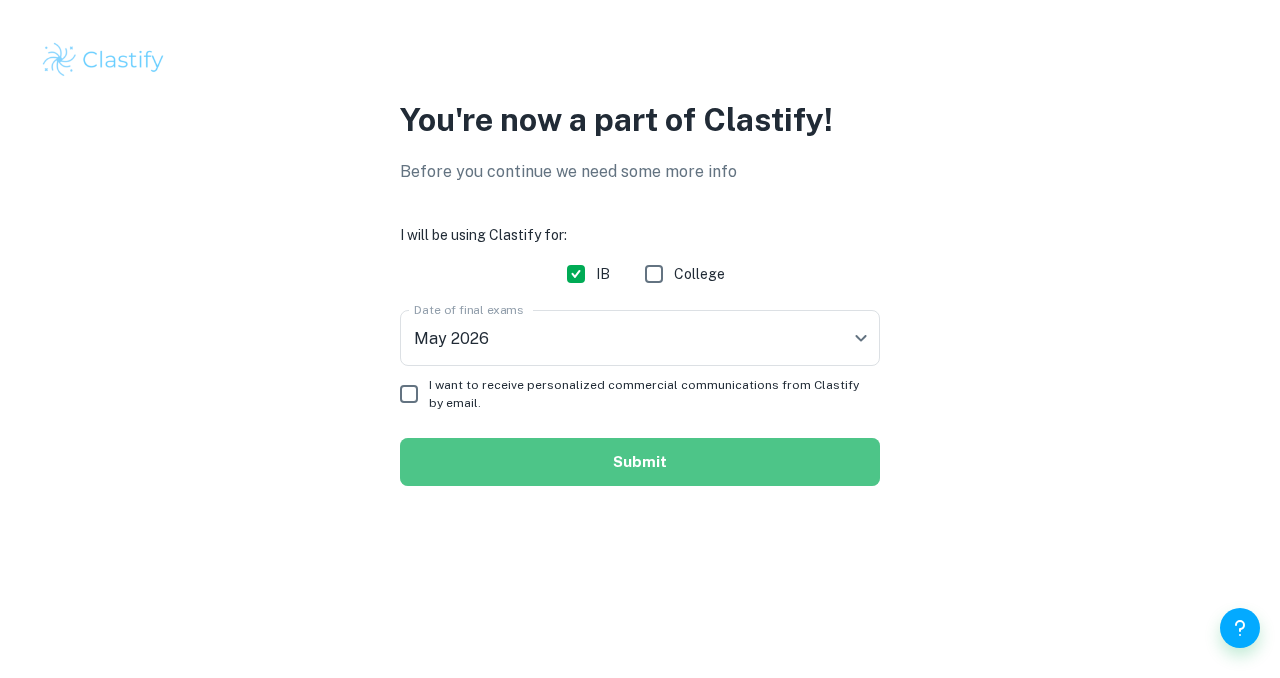 click on "Submit" at bounding box center [640, 462] 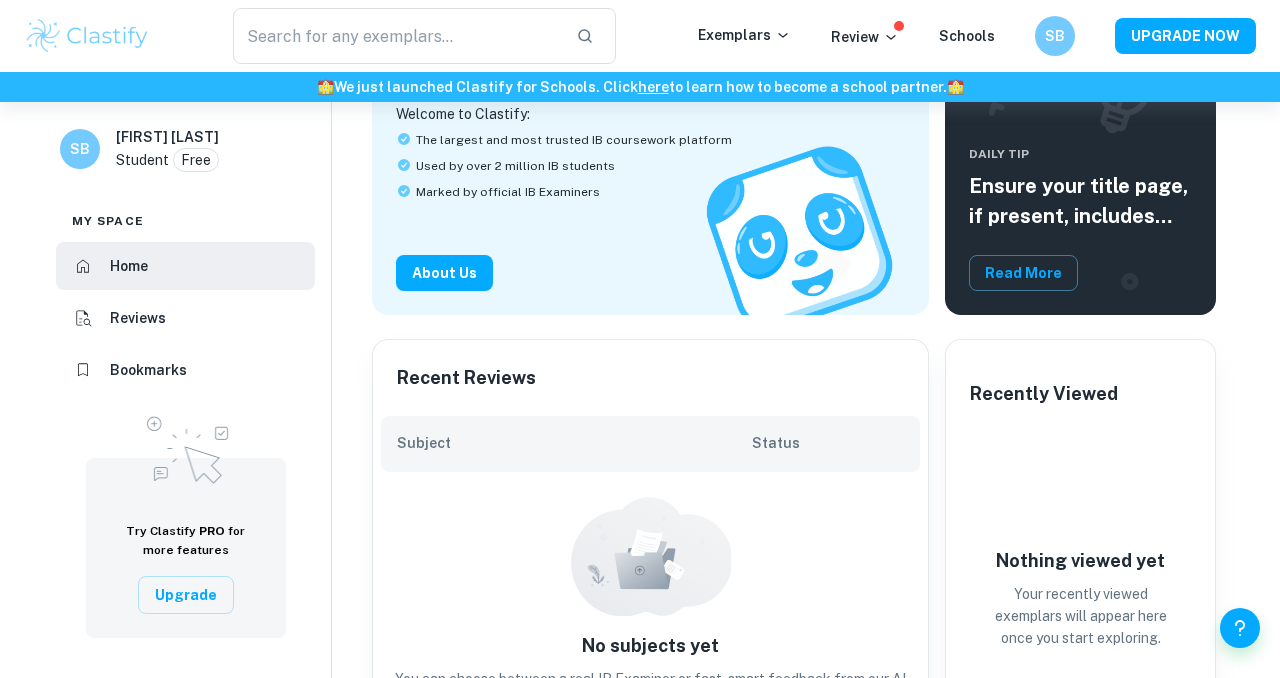 scroll, scrollTop: 0, scrollLeft: 0, axis: both 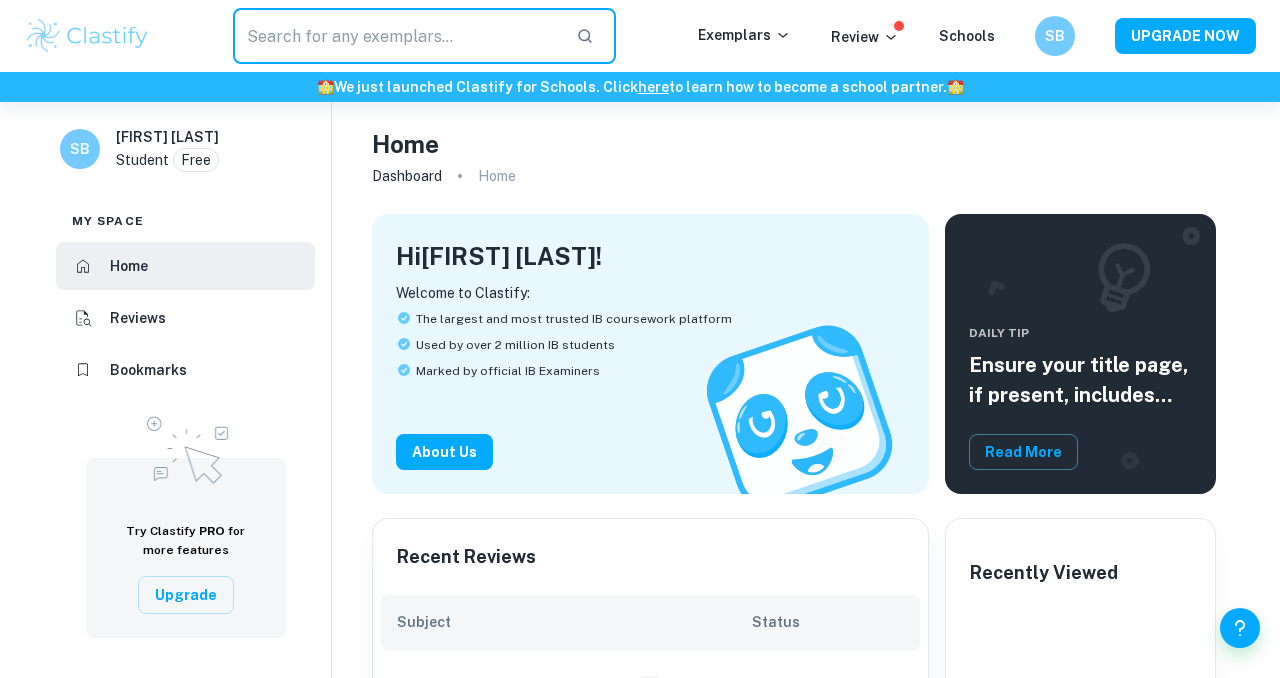 click at bounding box center [396, 36] 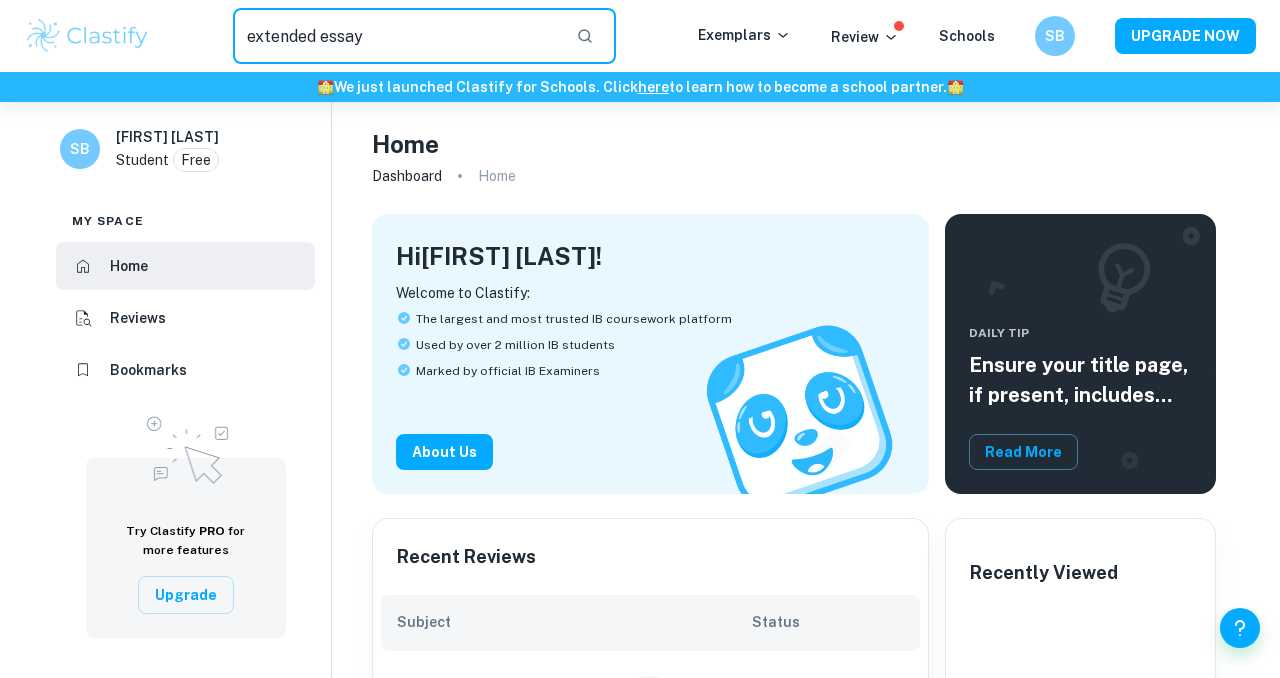 type on "extended essay" 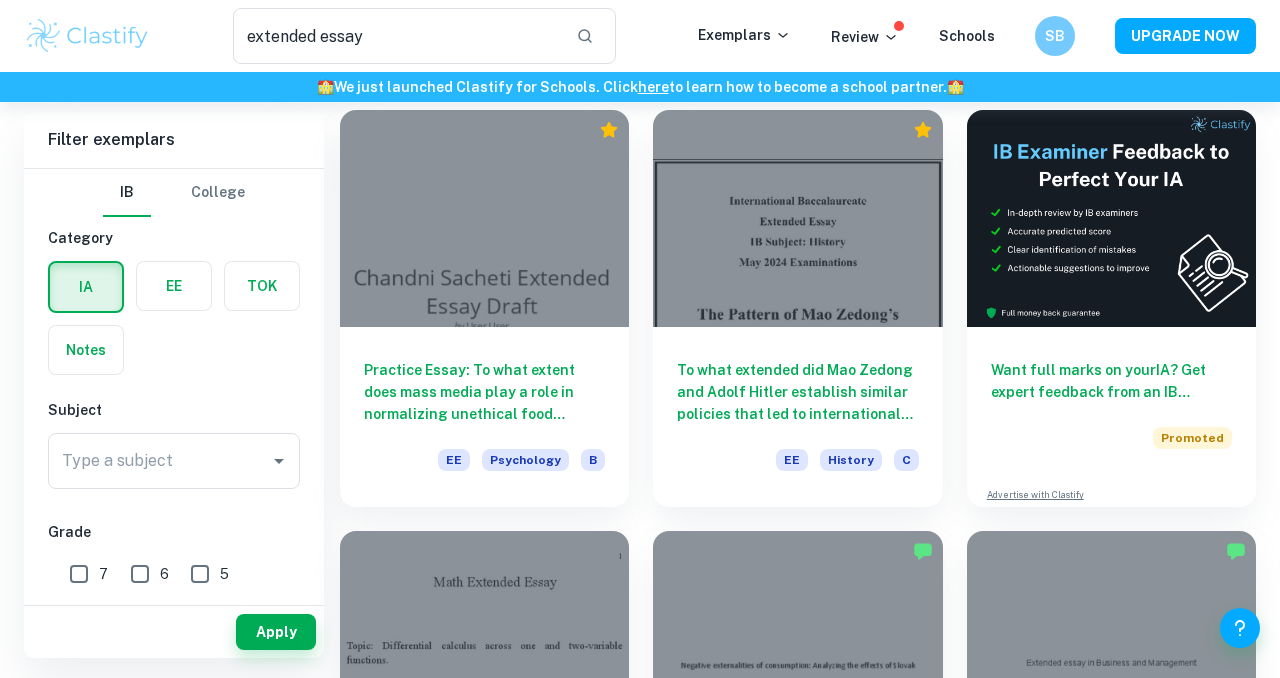 scroll, scrollTop: 99, scrollLeft: 0, axis: vertical 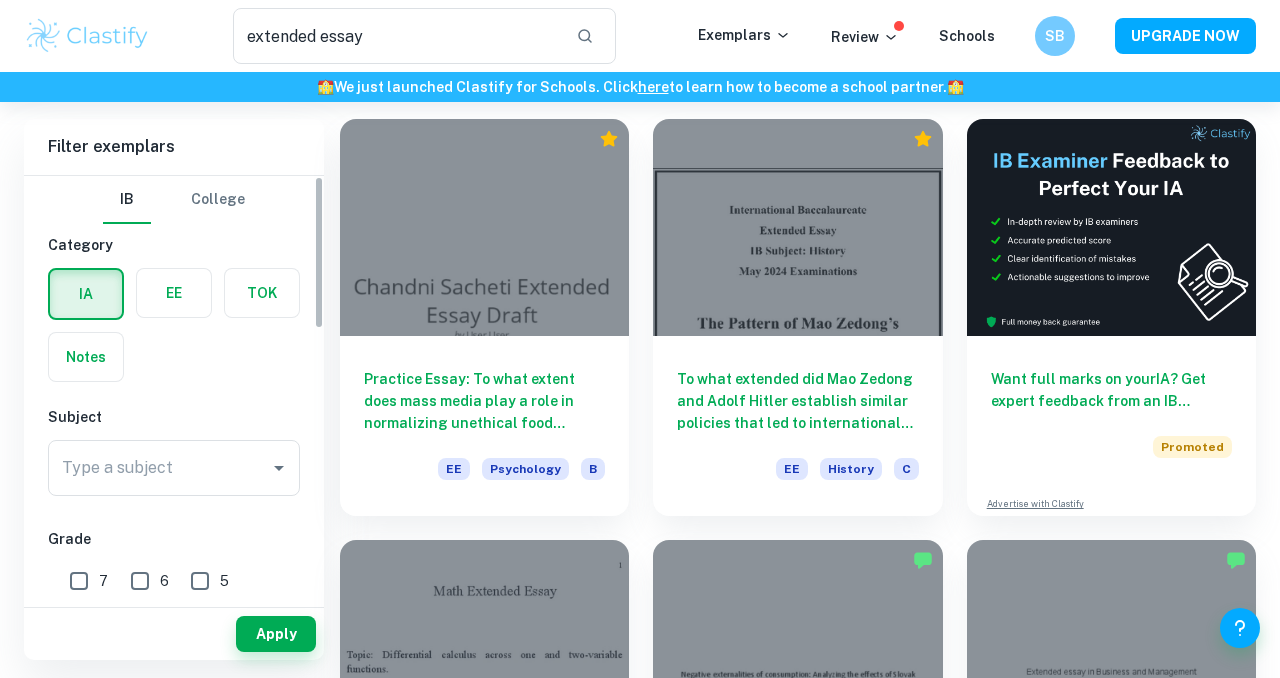 click at bounding box center (174, 293) 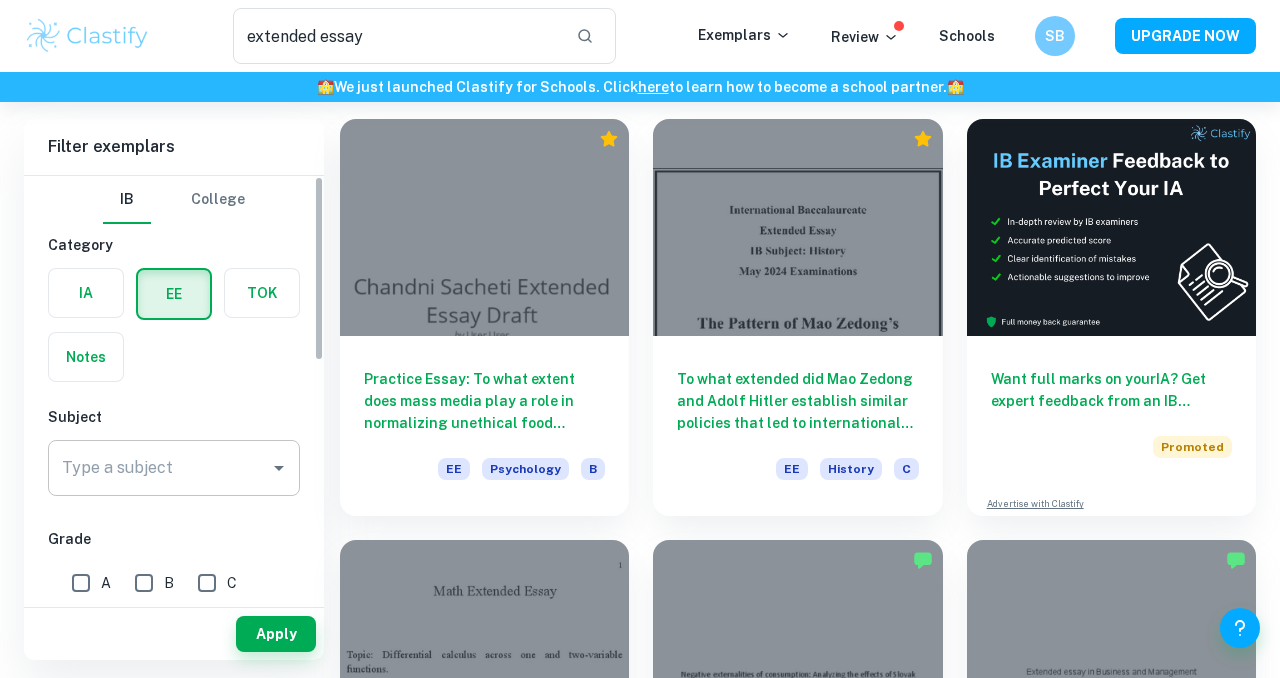 click on "Type a subject" at bounding box center (159, 468) 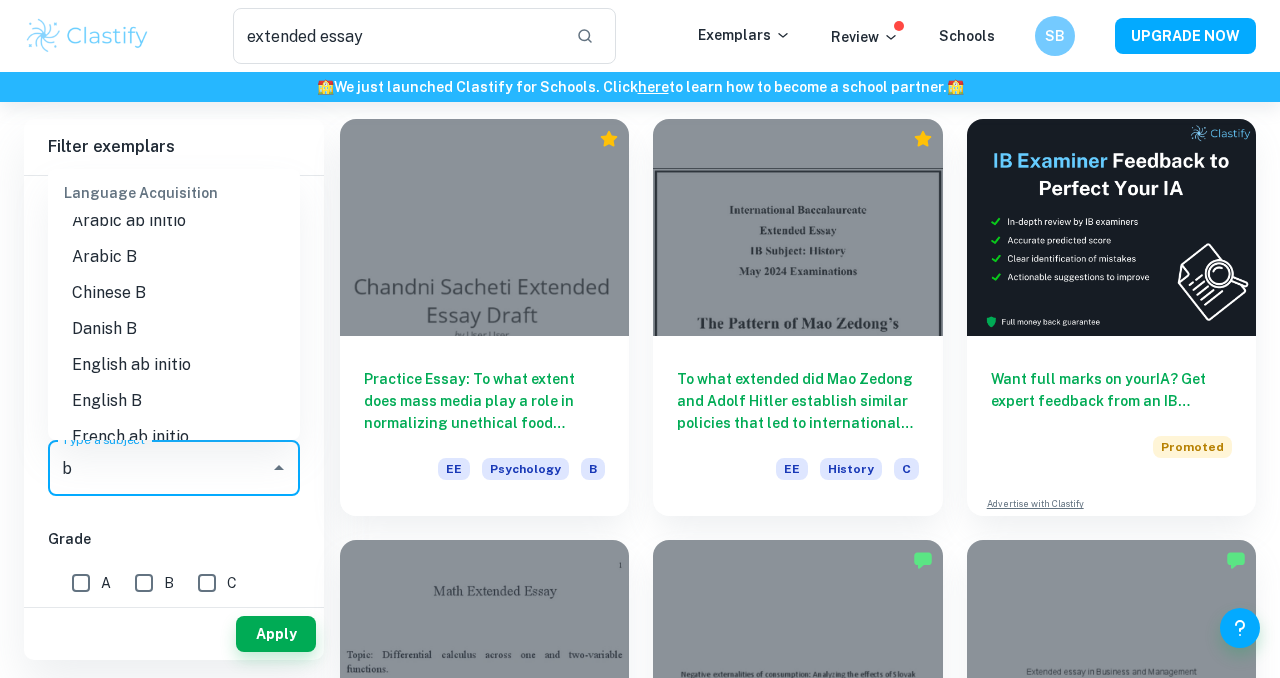 scroll, scrollTop: 0, scrollLeft: 0, axis: both 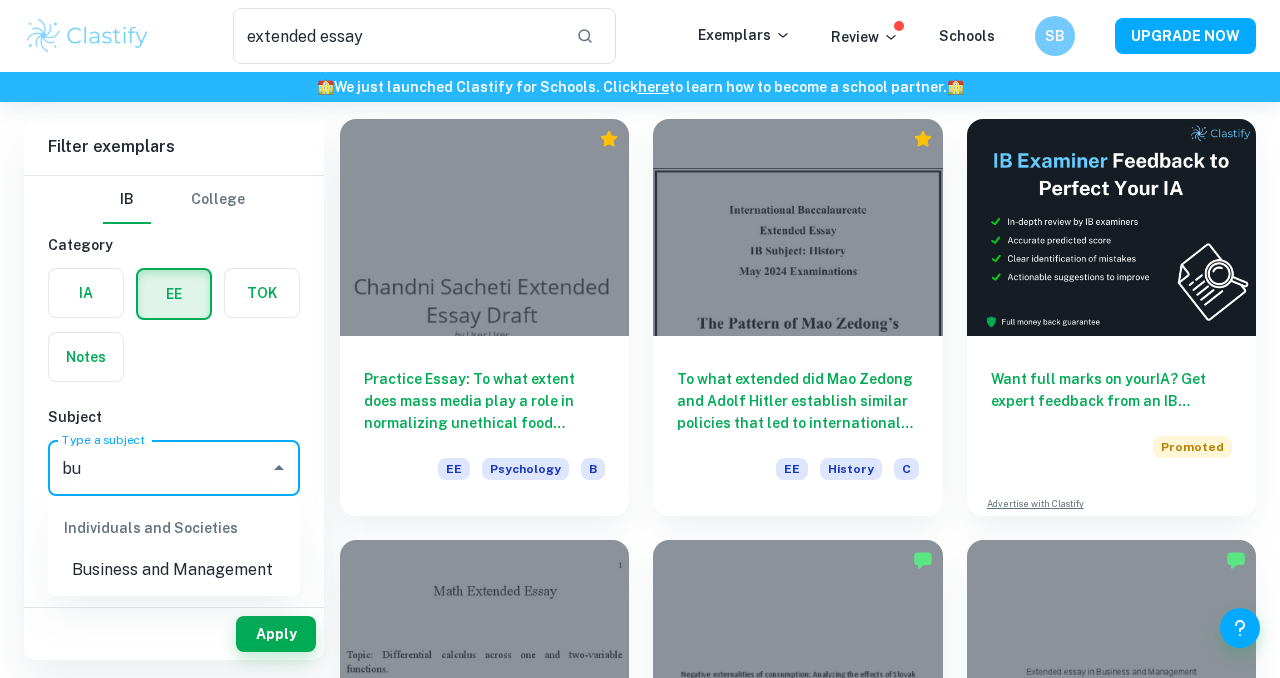 click on "Business and Management" at bounding box center [174, 570] 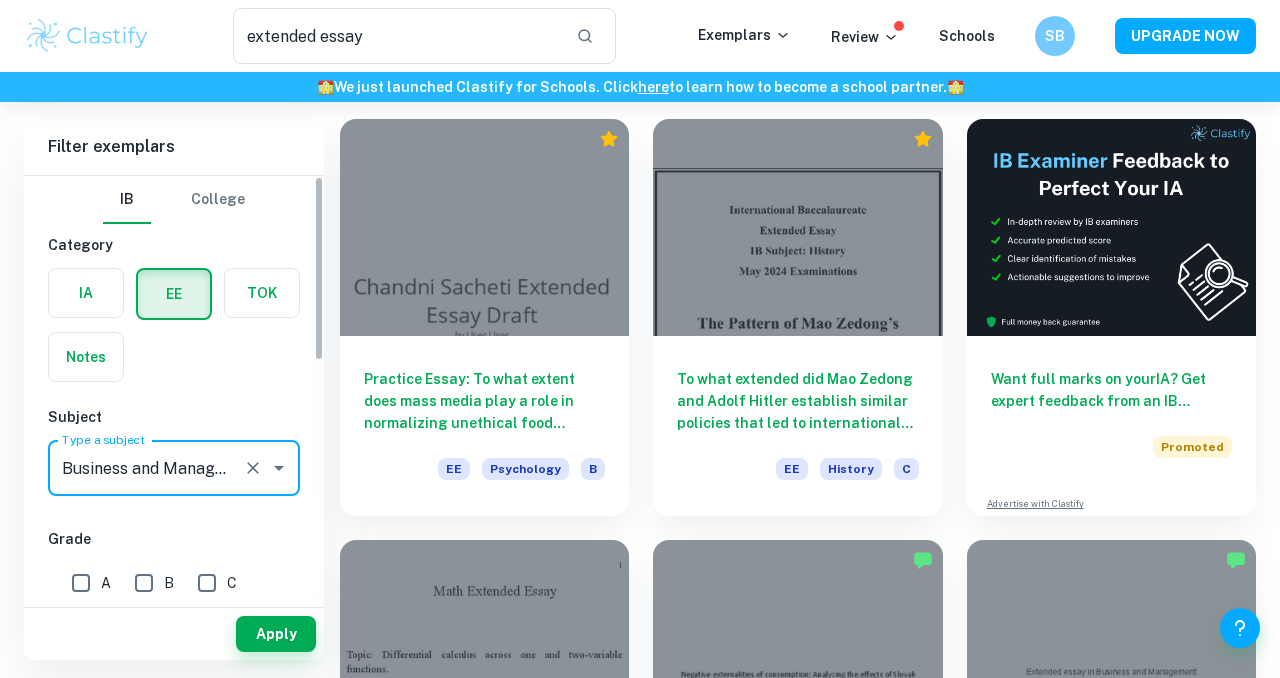 type on "Business and Management" 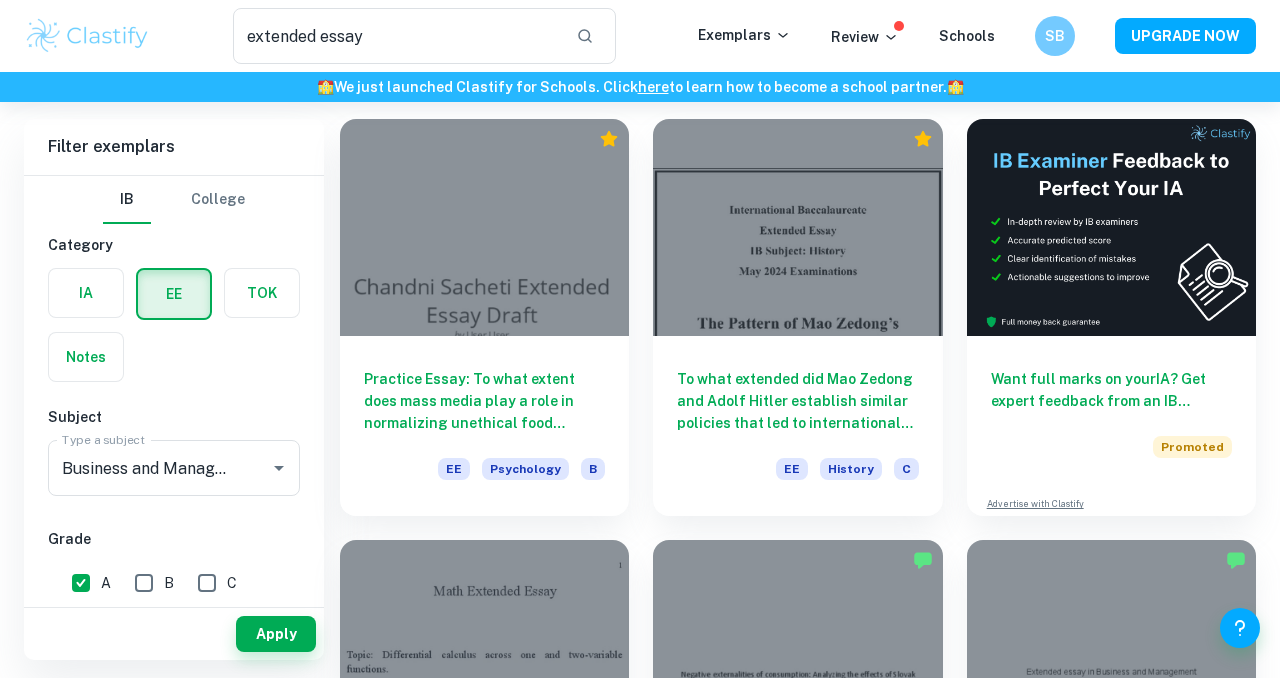 click on "Apply" at bounding box center [174, 634] 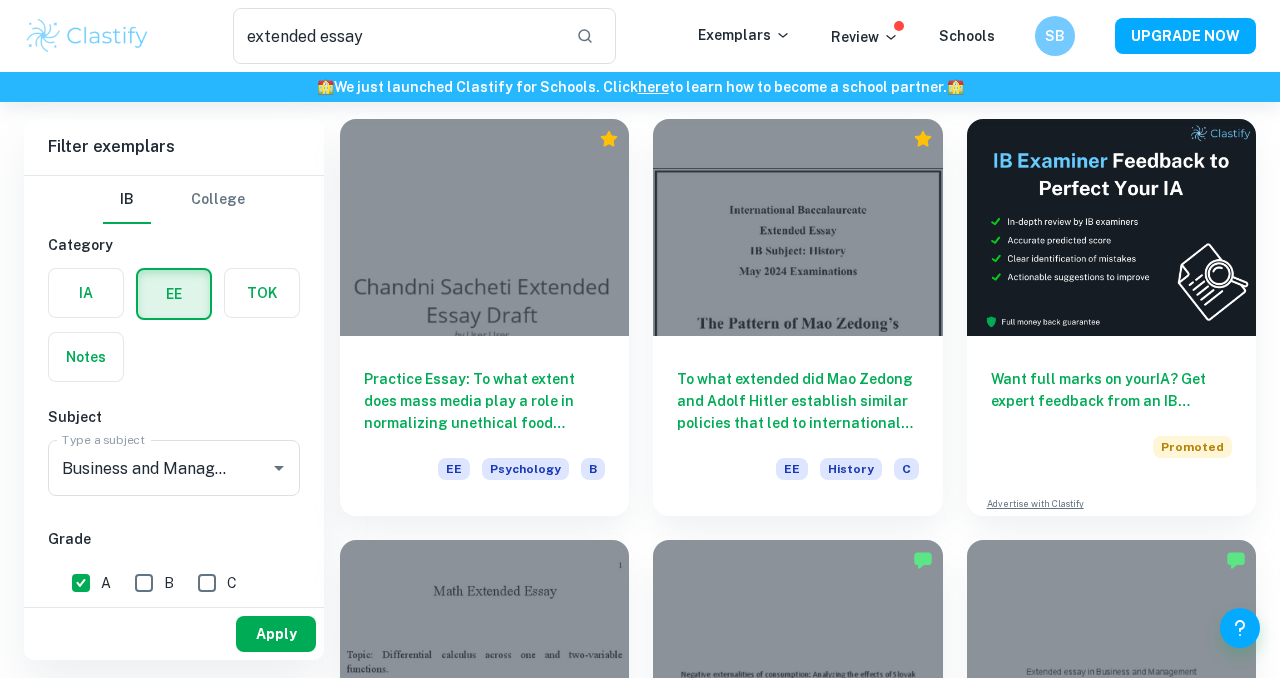 click on "Apply" at bounding box center (276, 634) 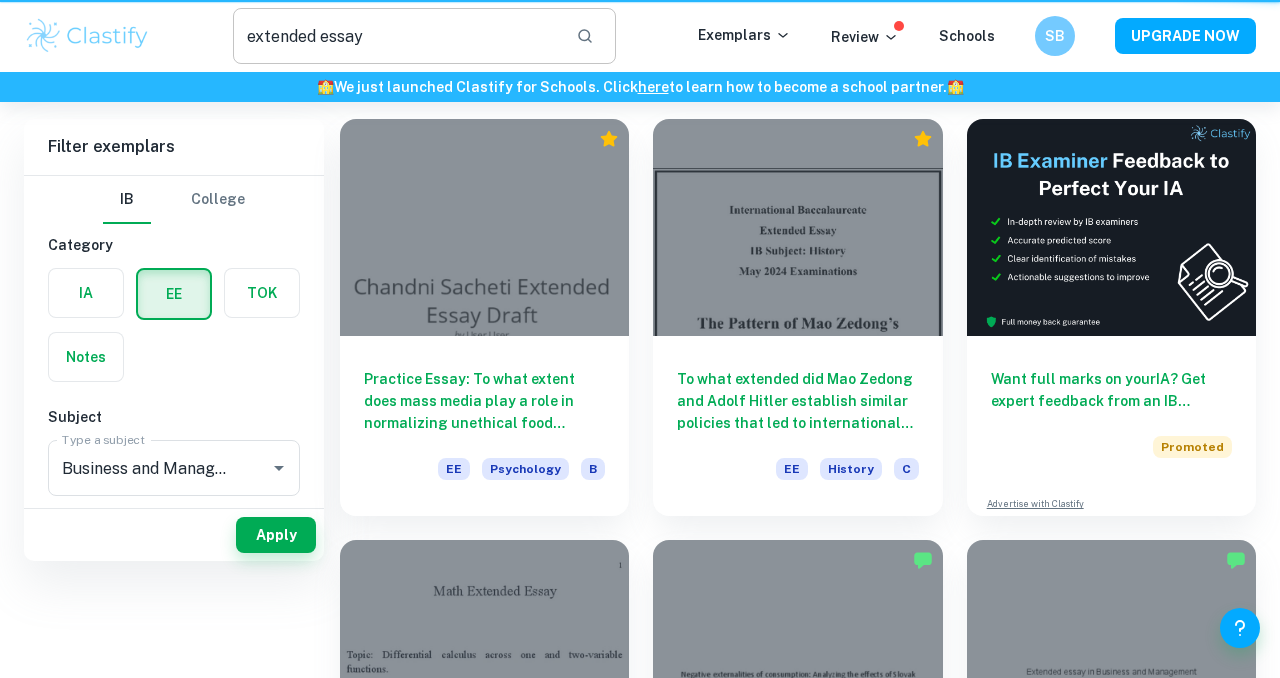 scroll, scrollTop: 0, scrollLeft: 0, axis: both 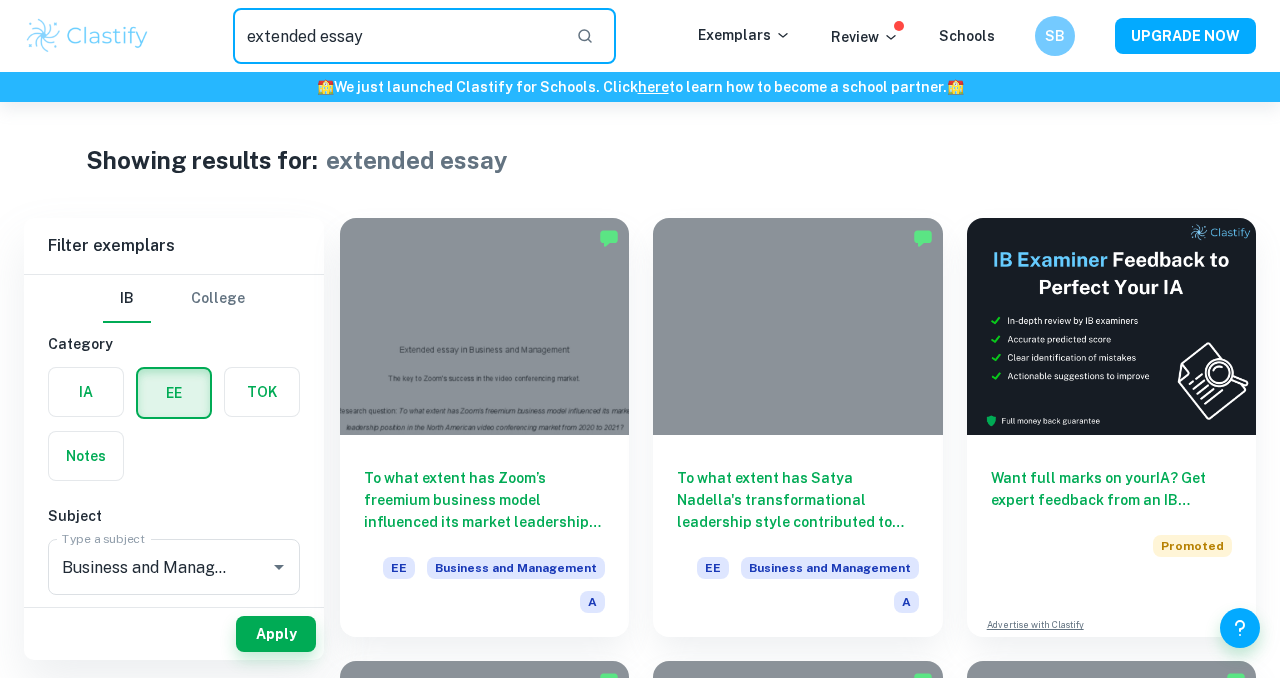drag, startPoint x: 417, startPoint y: 44, endPoint x: 154, endPoint y: 45, distance: 263.0019 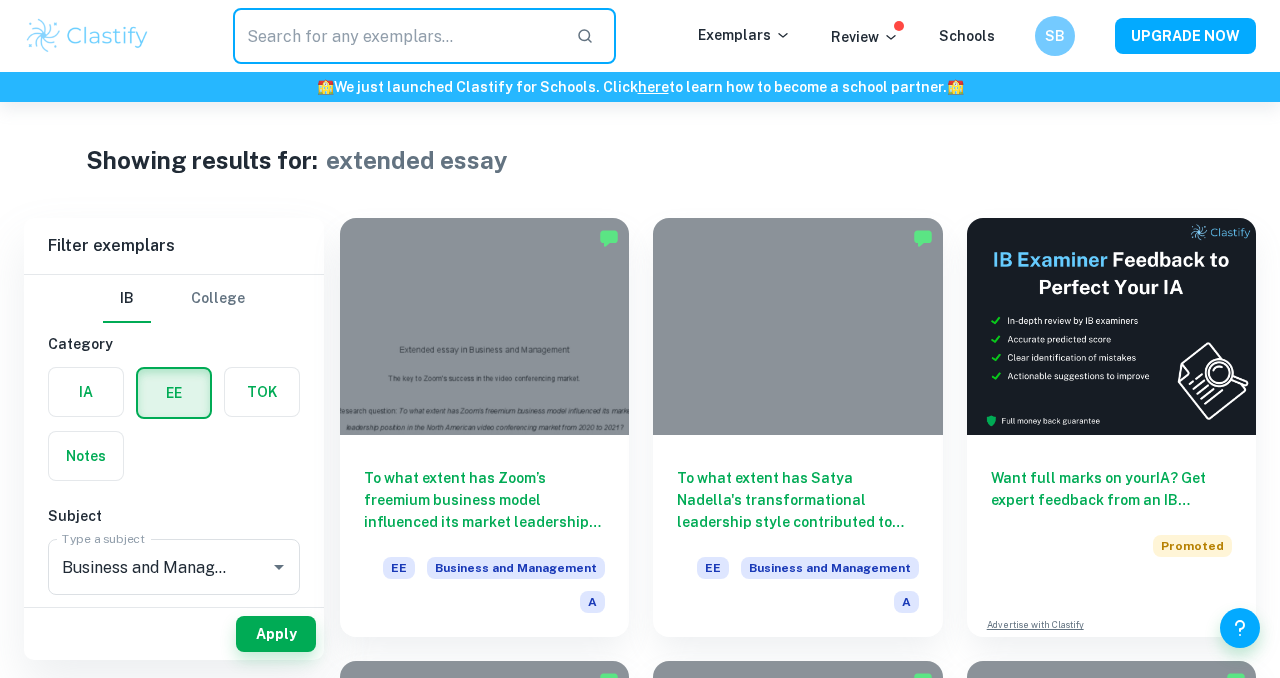 type 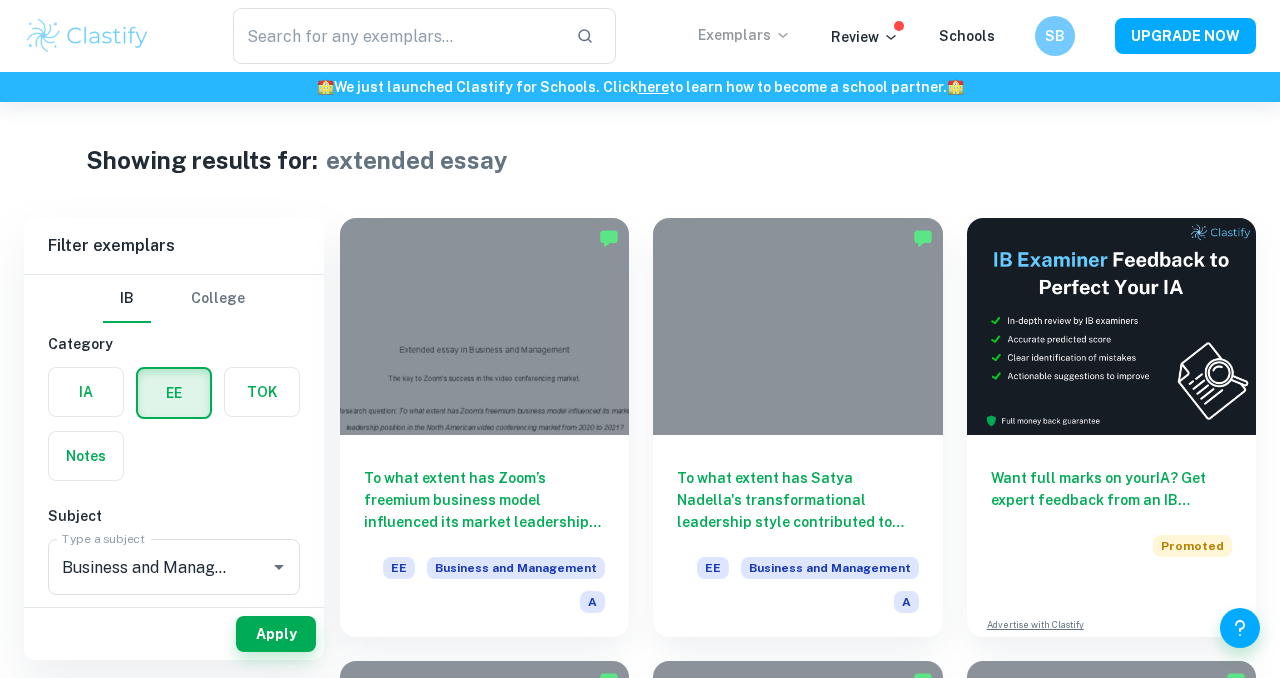 click on "Exemplars" at bounding box center [744, 35] 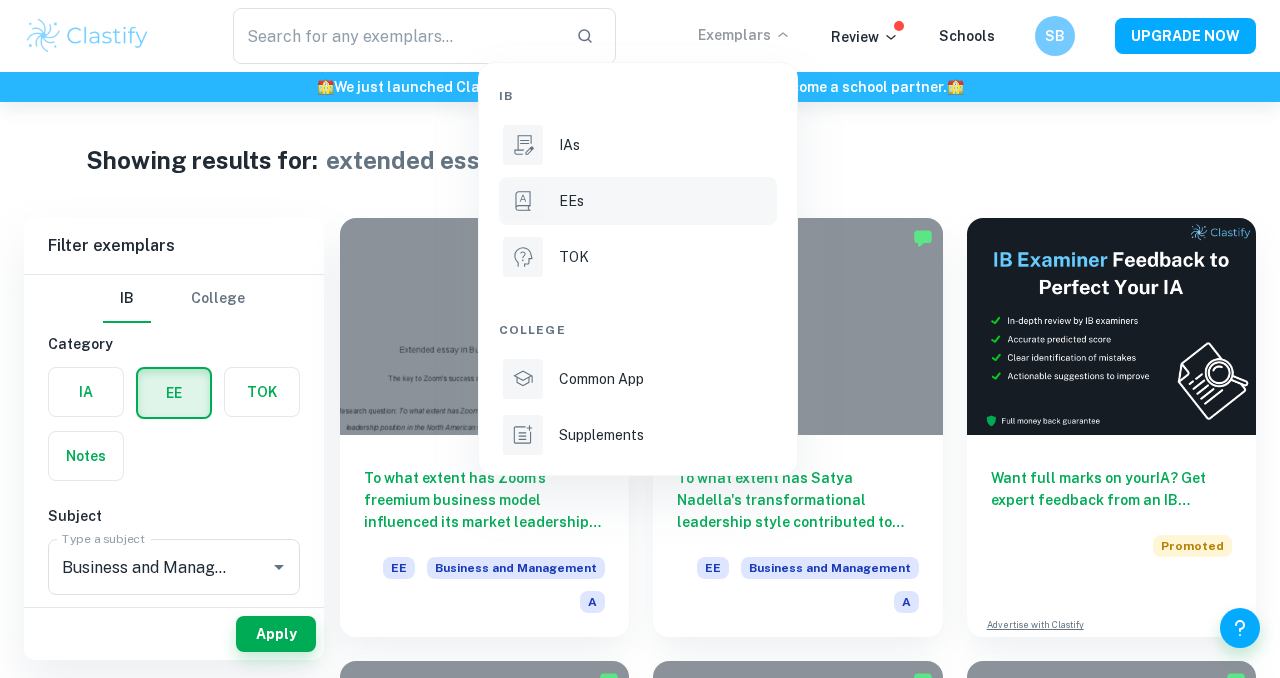click on "EEs" at bounding box center (638, 201) 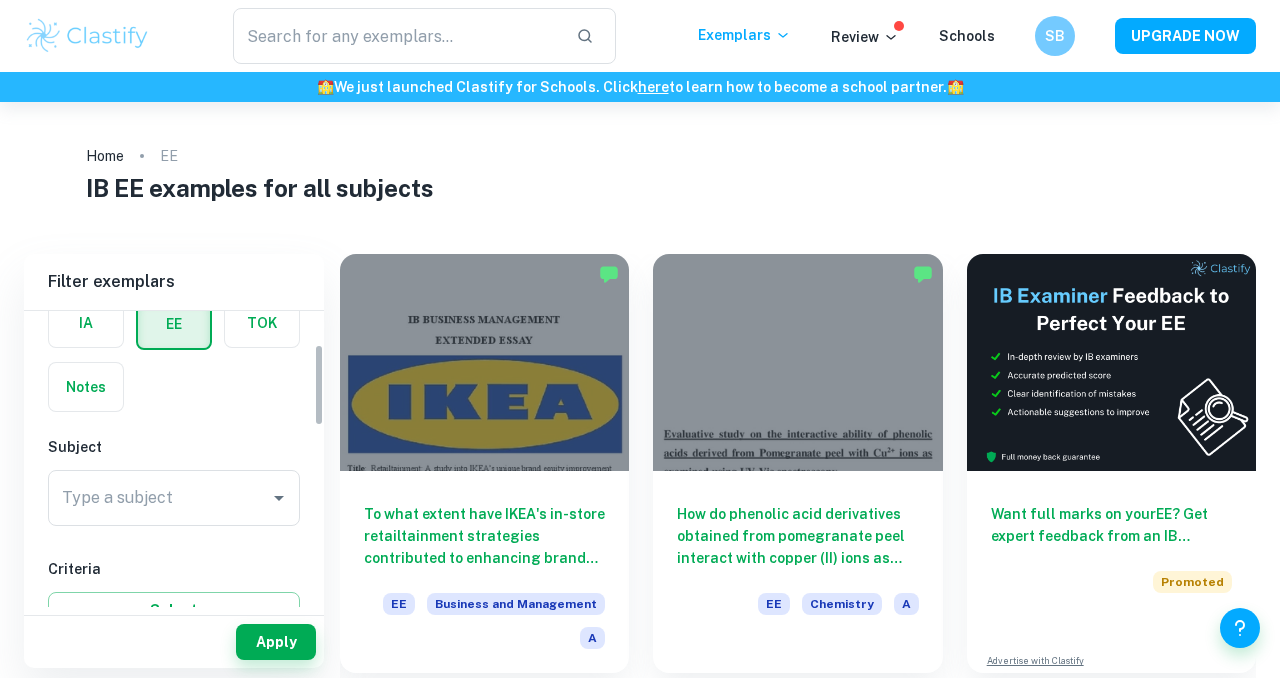 scroll, scrollTop: 164, scrollLeft: 0, axis: vertical 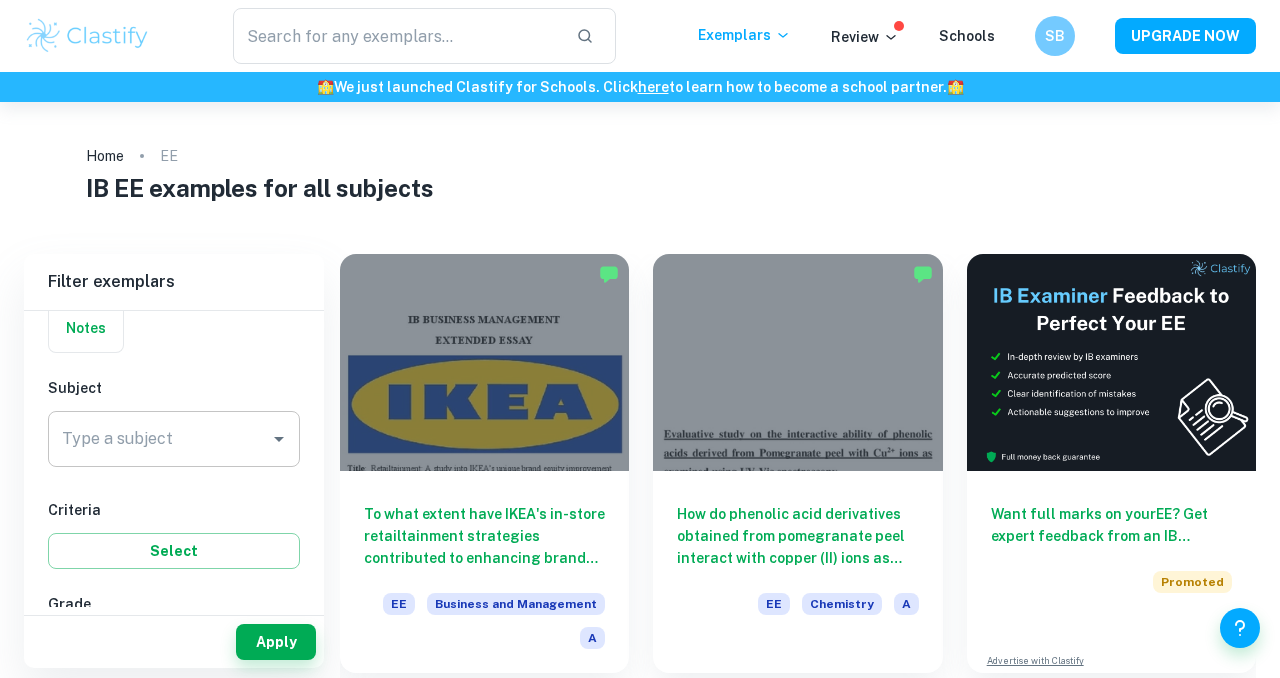click on "Type a subject" at bounding box center (159, 439) 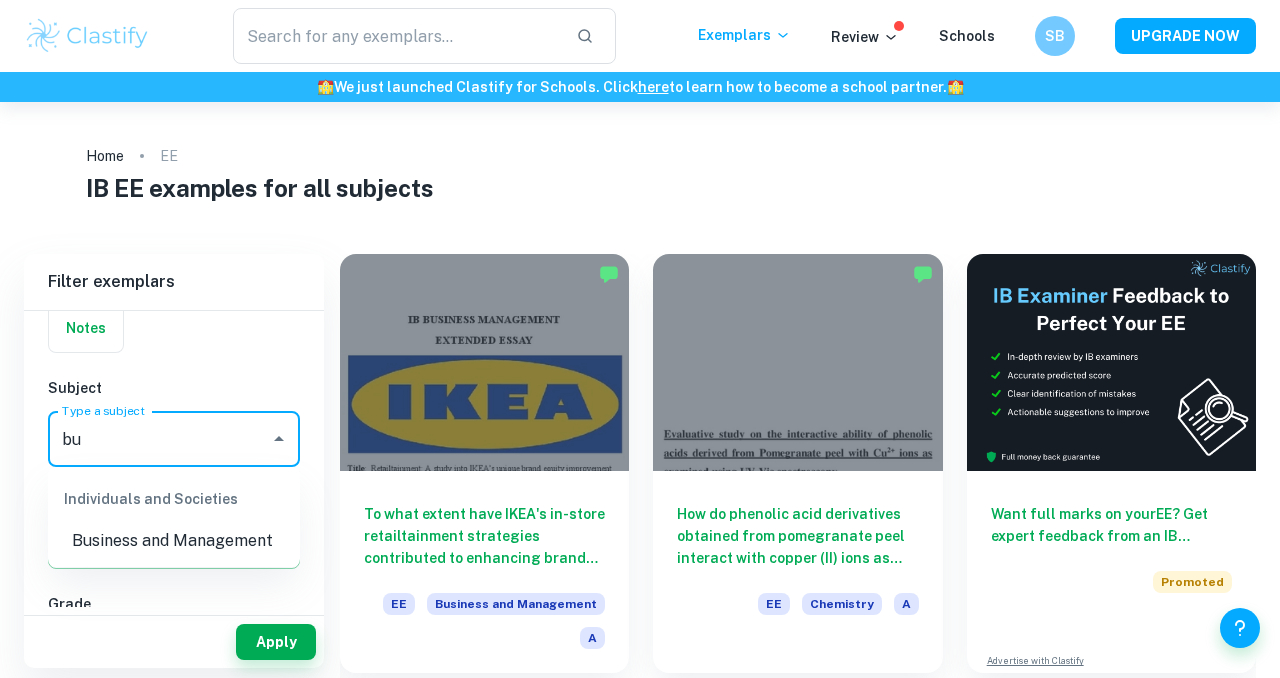click on "Business and Management" at bounding box center [174, 541] 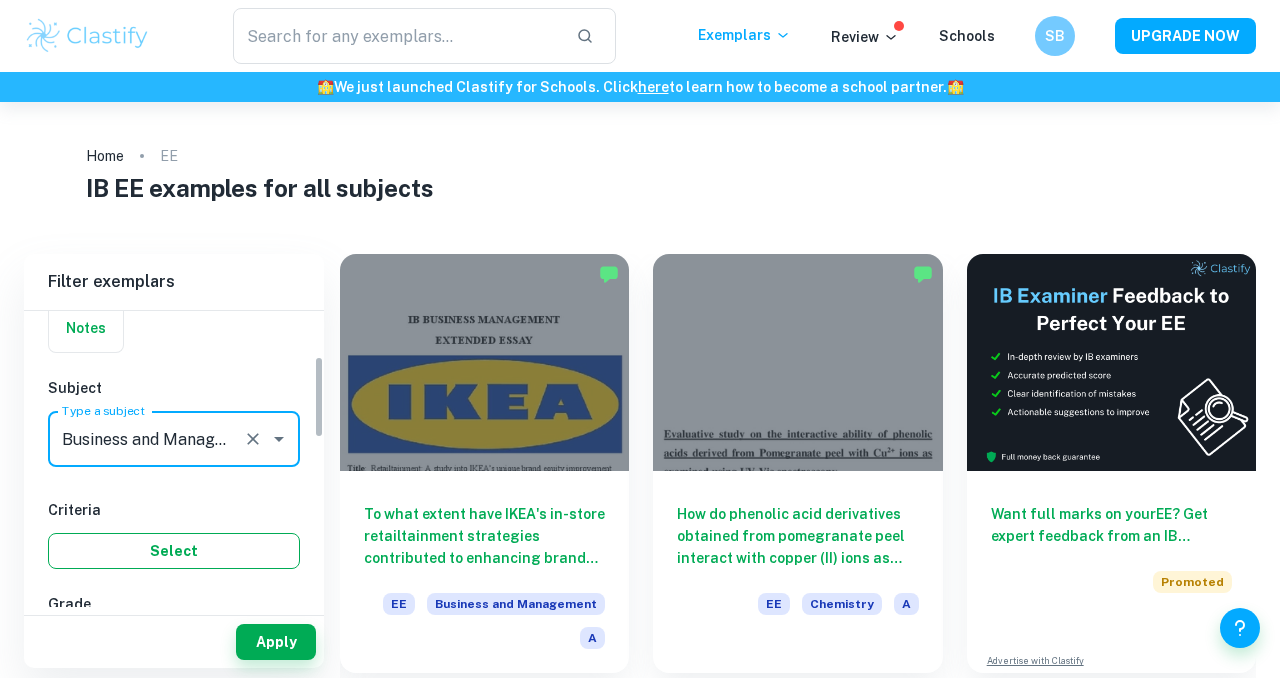 type on "Business and Management" 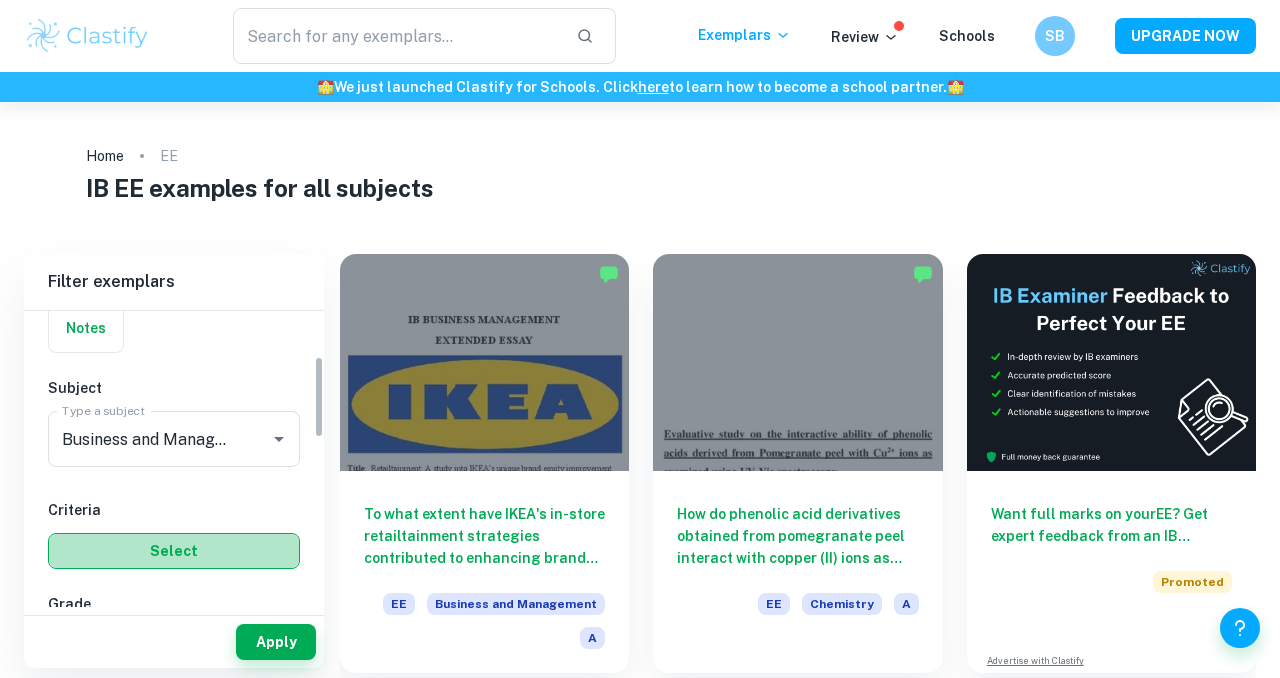 click on "Select" at bounding box center (174, 551) 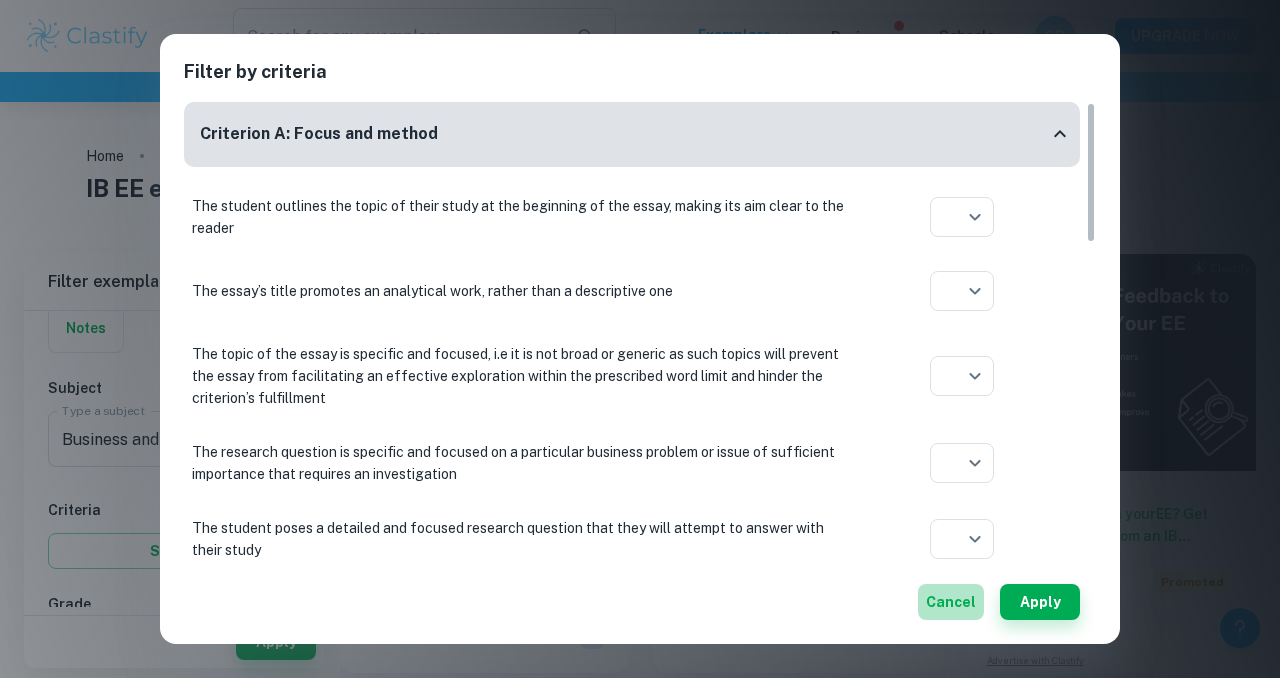 click on "Cancel" at bounding box center [951, 602] 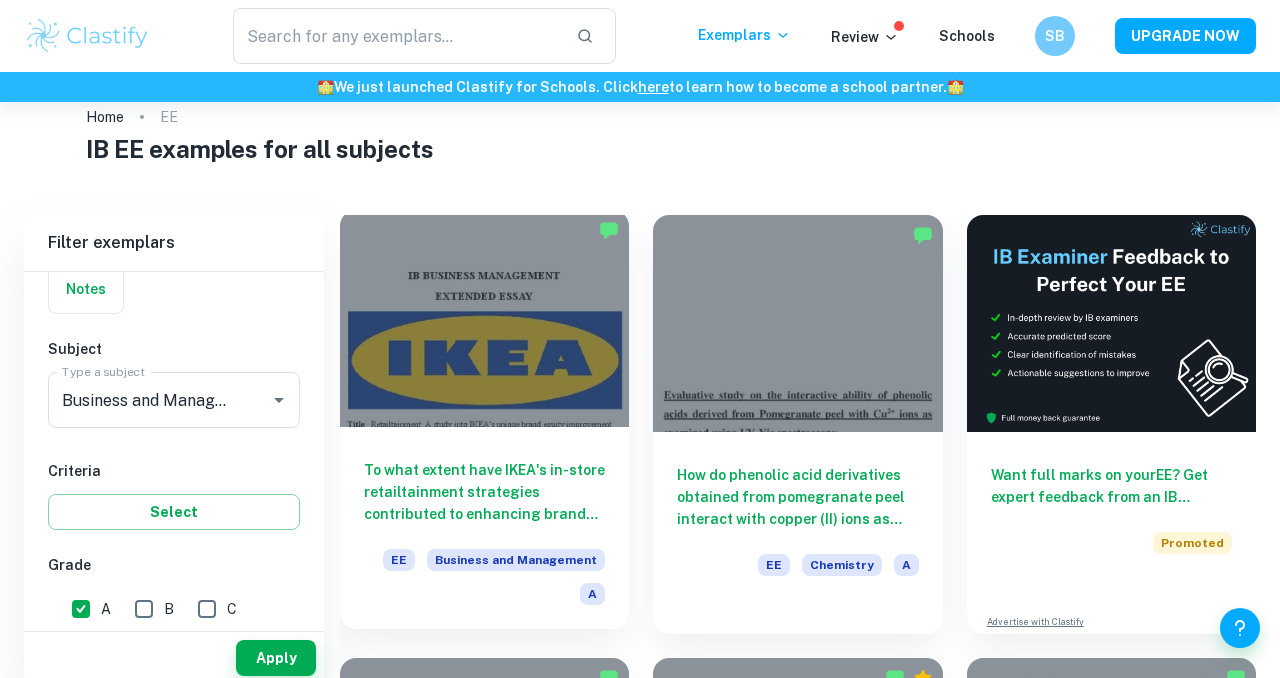 scroll, scrollTop: 66, scrollLeft: 0, axis: vertical 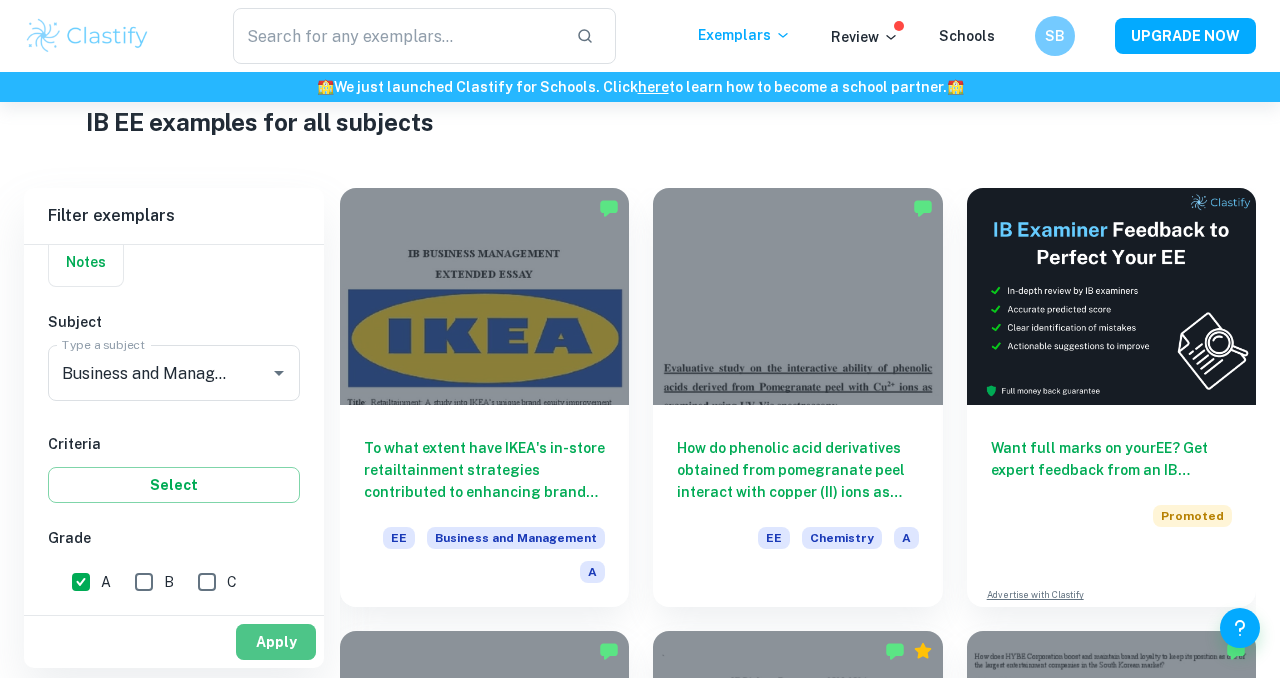 click on "Apply" at bounding box center [276, 642] 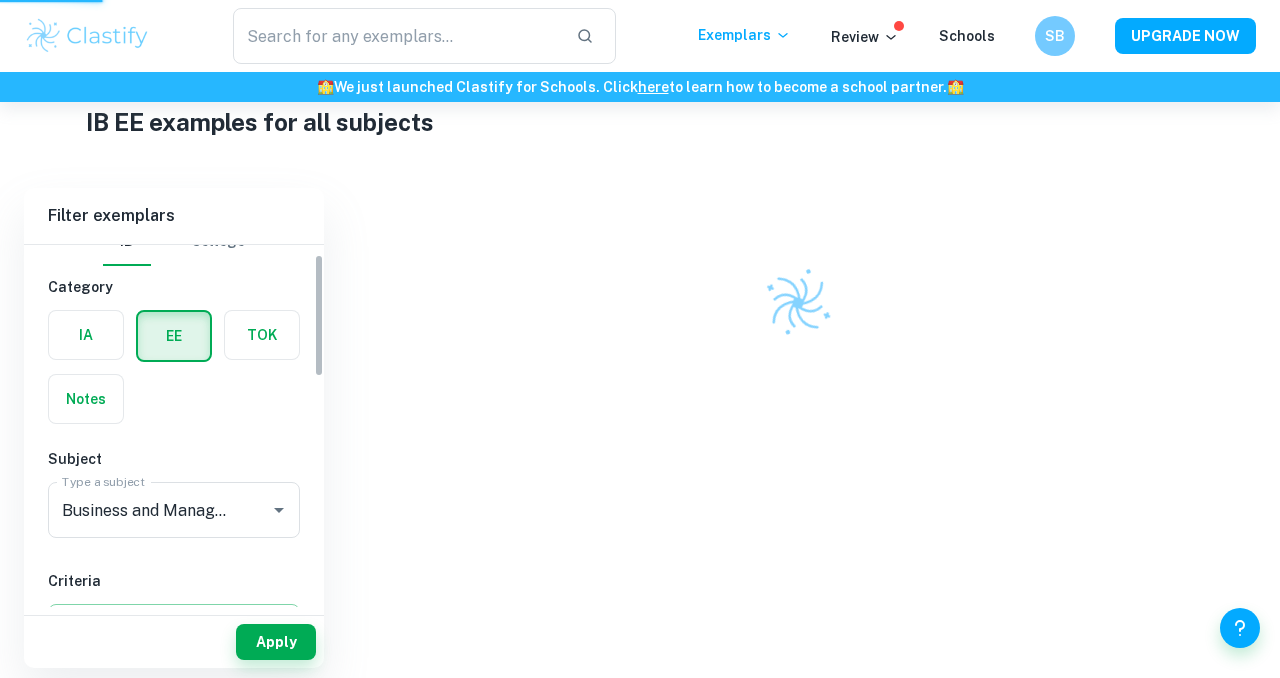 scroll, scrollTop: 0, scrollLeft: 0, axis: both 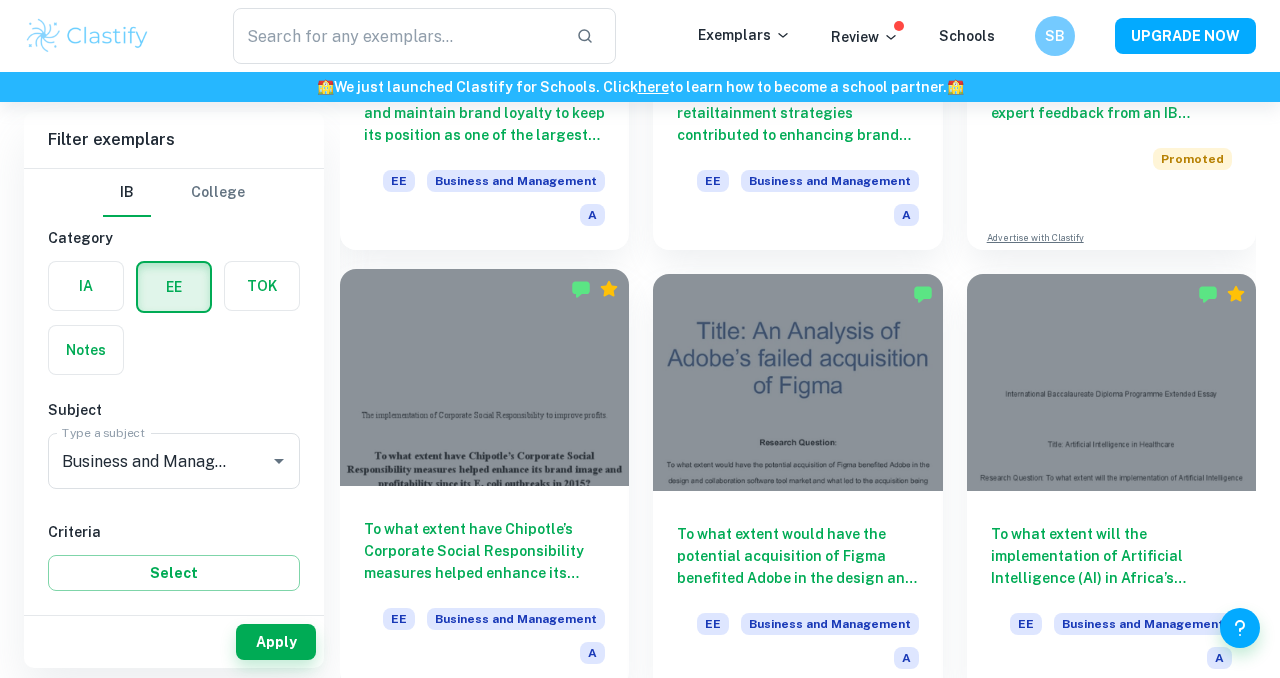 click on "To what extent have Chipotle’s Corporate Social Responsibility measures helped enhance its brand image and profitability since its E. coli outbreaks in 2015?" at bounding box center [484, 551] 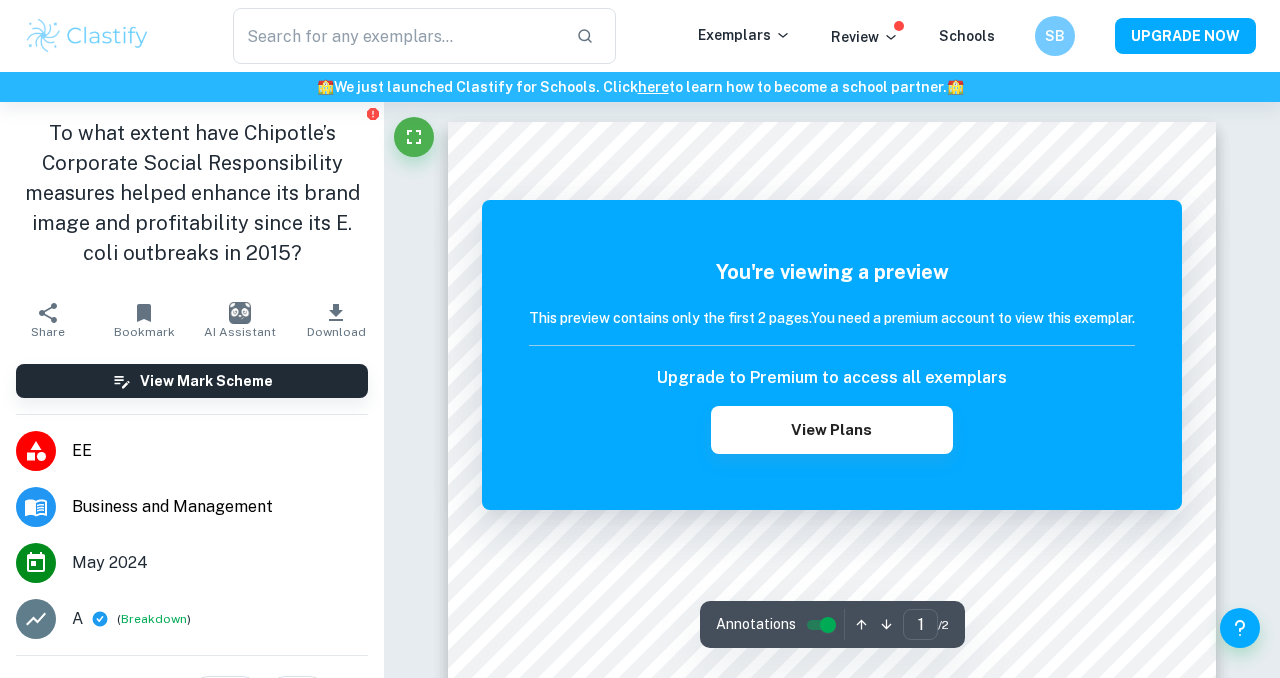 click on "Correct Criterion A The student outlines the topic of their study at the beginning of the essay, making its aim clear to the reader Comment The student showcased the topic of the work at the beginning of the essay, highlighting Chipotle and its corporate social responsibility Written by [FIRST] [LAST] Correct Criterion A The essay’s title promotes an analytical work, rather than a descriptive one Comment The student's title promotes an analytical nature as the student aimed to focus on the connection between Chipotle's corporate social responsibility and profits. Therefore, both qualitative and quantitative analysis will need to be implemented. Written by [FIRST] [LAST] Correct Criterion A The essay’s title promotes an analytical work, rather than a descriptive one Comment Written by [FIRST] [LAST] Correct Criterion A The student outlines the topic of their study at the beginning of the essay, making its aim clear to the reader Comment Written by [FIRST] [LAST] Correct Criterion A Comment [LAST]" at bounding box center [832, 1179] 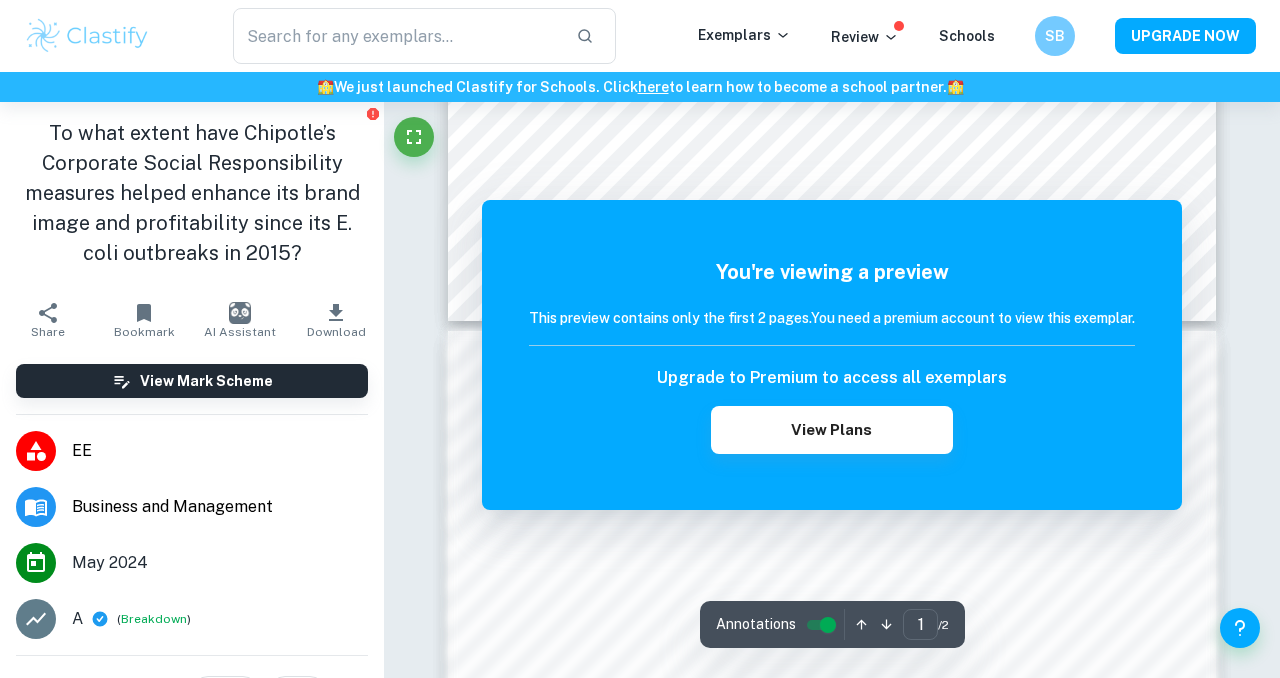 scroll, scrollTop: 786, scrollLeft: 0, axis: vertical 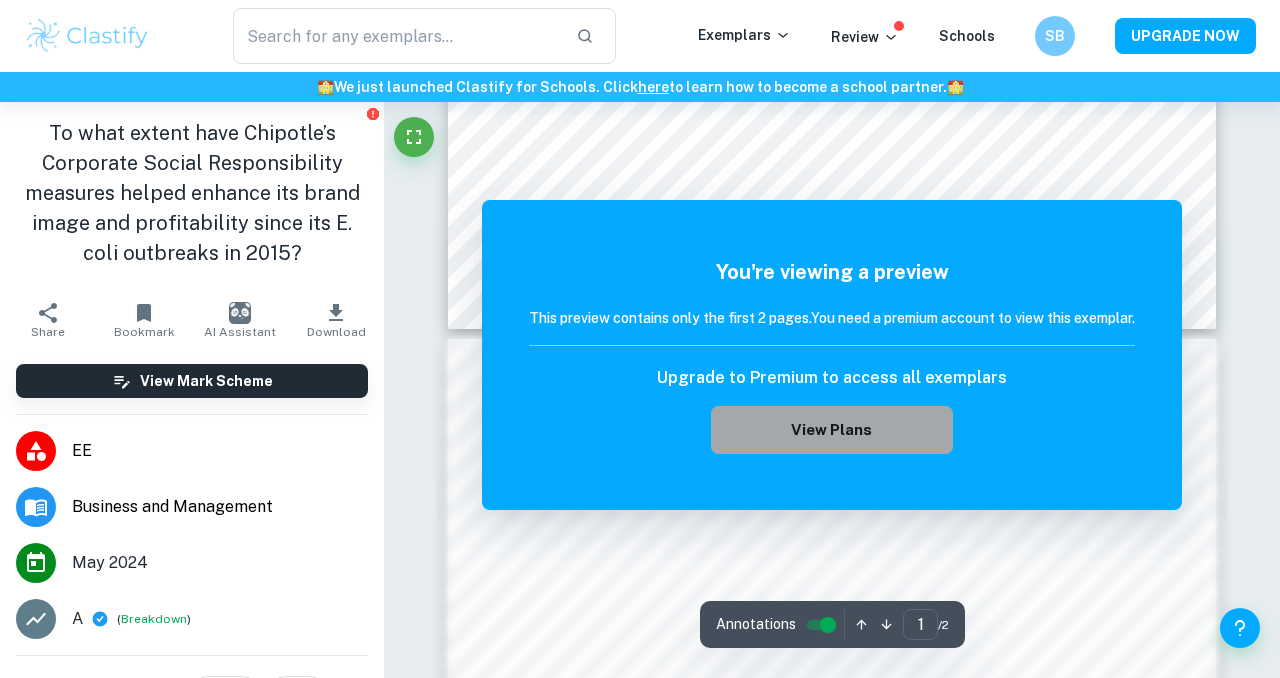 click on "View Plans" at bounding box center [832, 430] 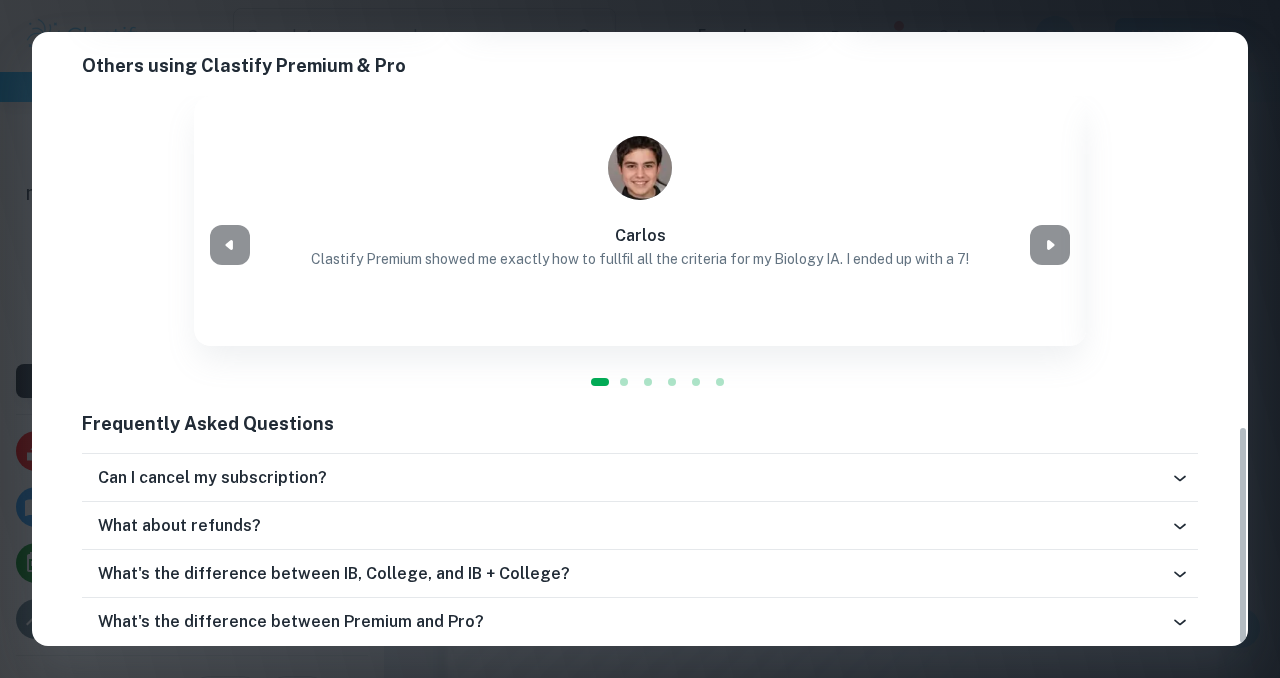 scroll, scrollTop: 1103, scrollLeft: 0, axis: vertical 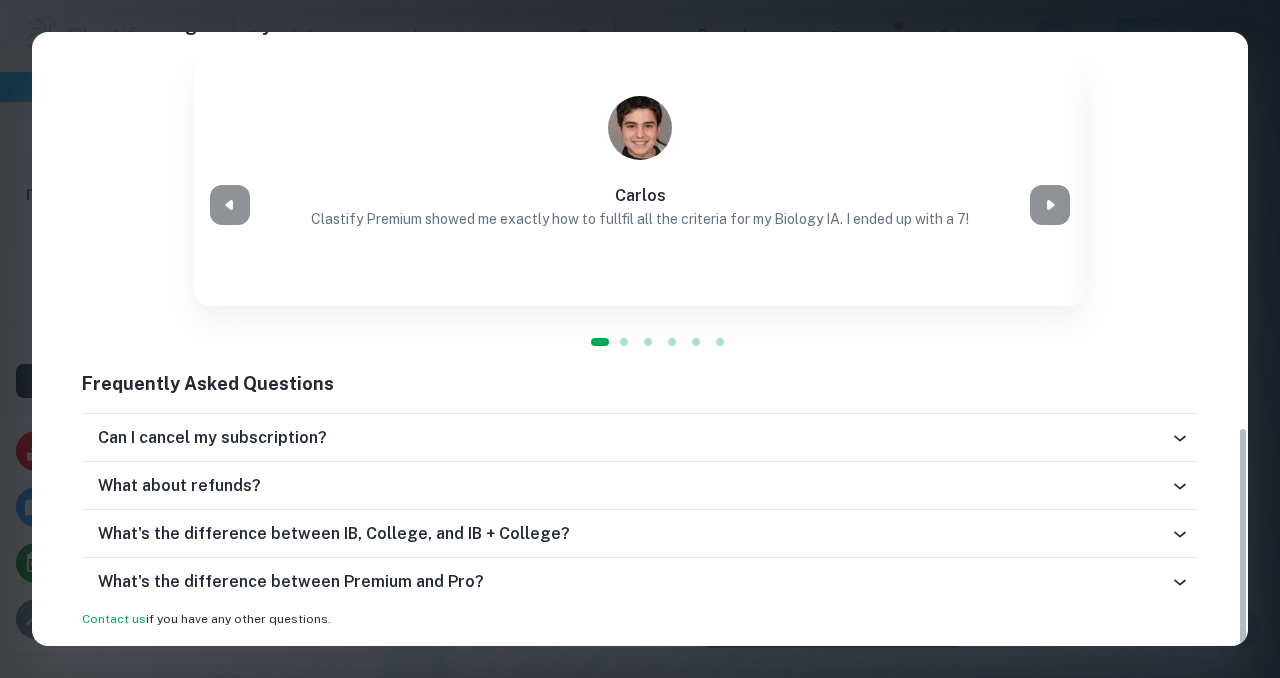 click on "Can I cancel my subscription?" at bounding box center [634, 438] 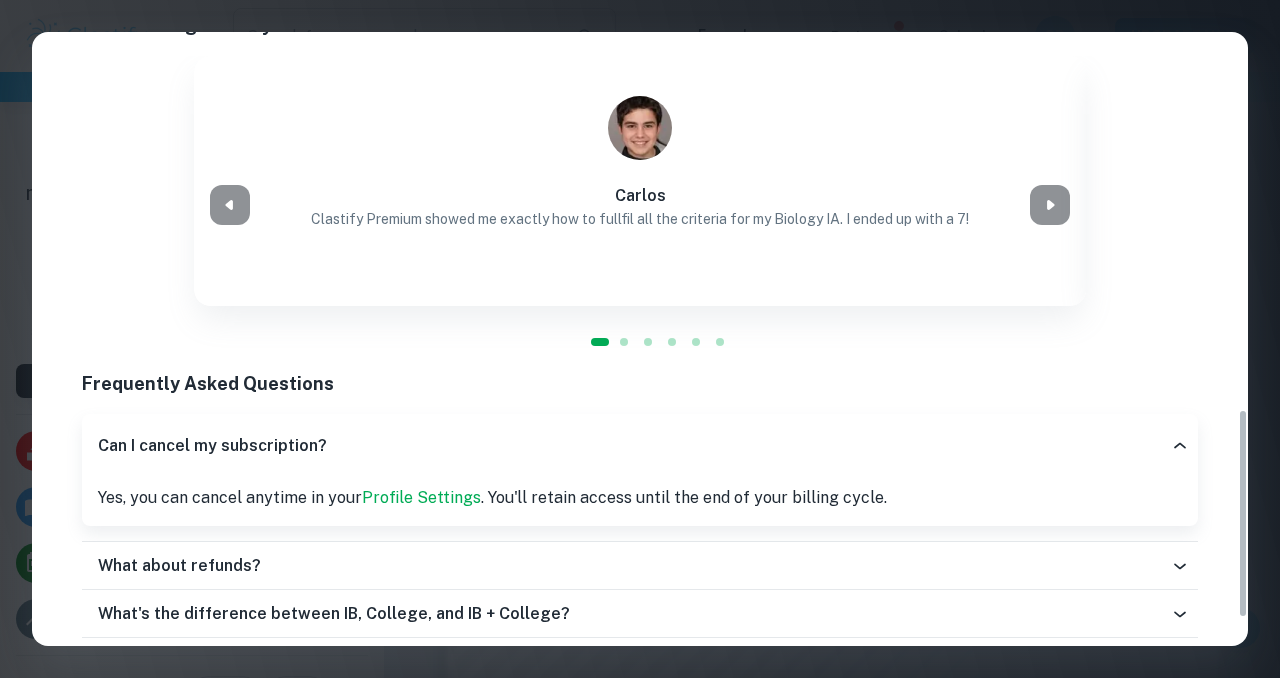 click on "Can I cancel my subscription?" at bounding box center [634, 446] 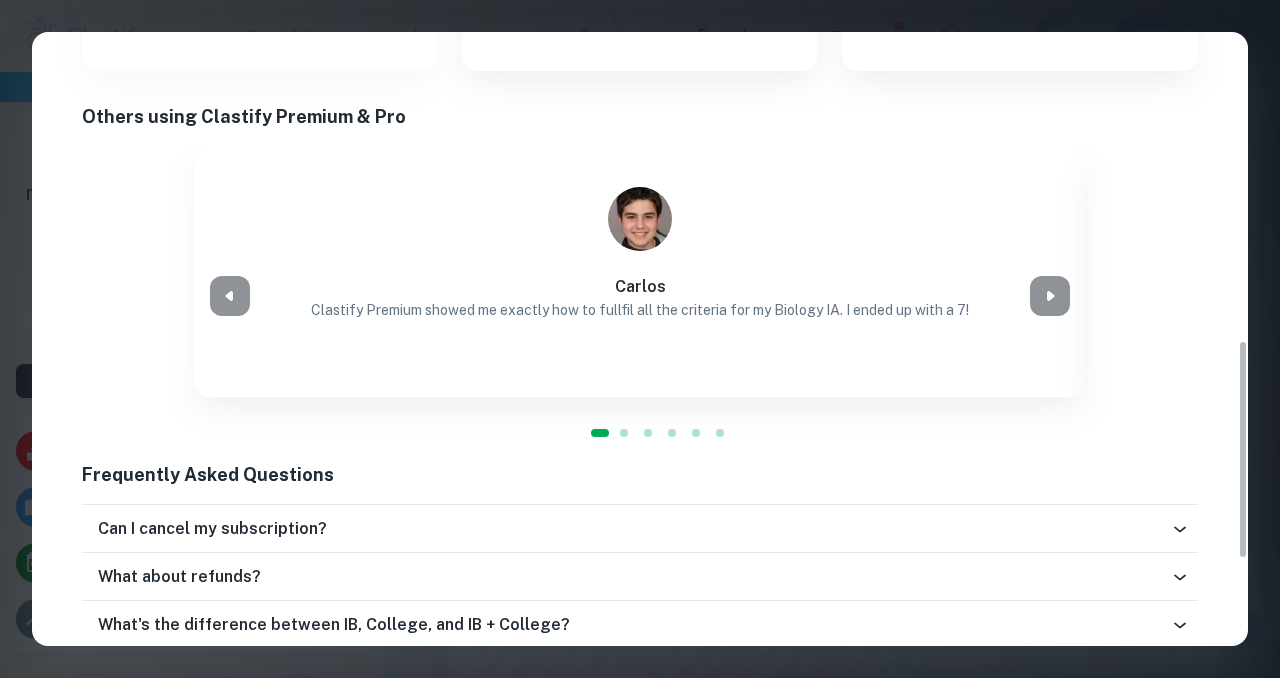 scroll, scrollTop: 0, scrollLeft: 0, axis: both 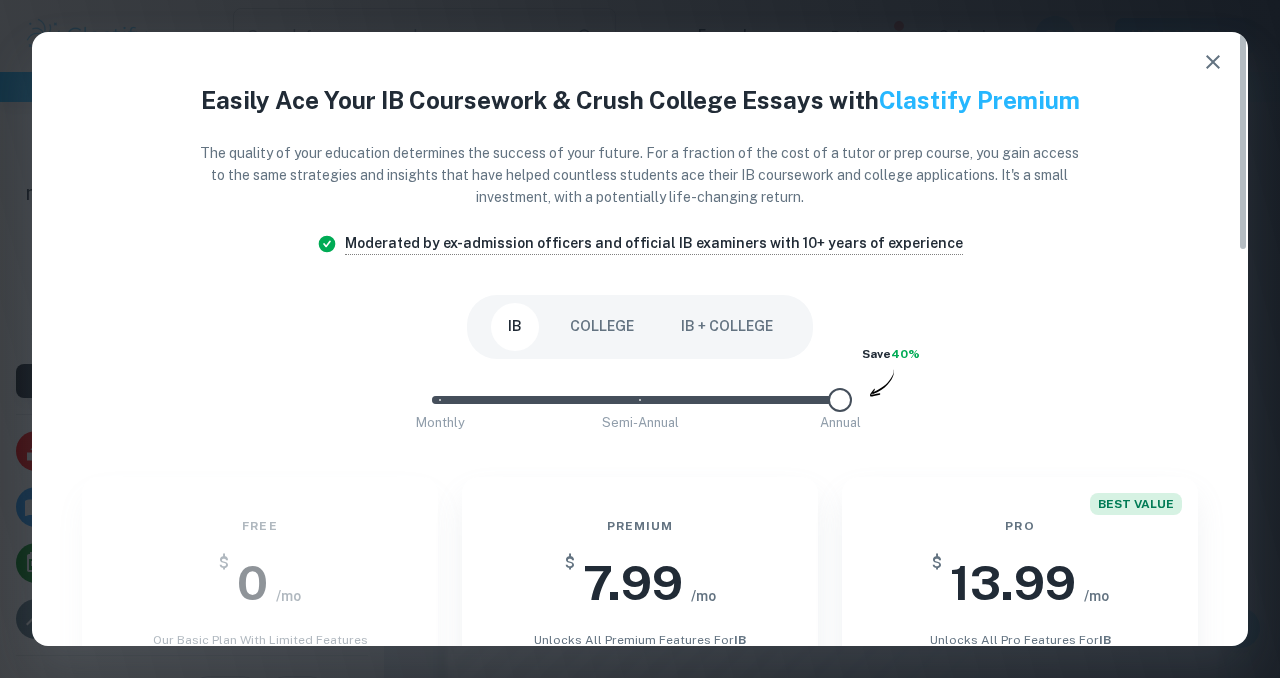 drag, startPoint x: 832, startPoint y: 400, endPoint x: 797, endPoint y: 435, distance: 49.497475 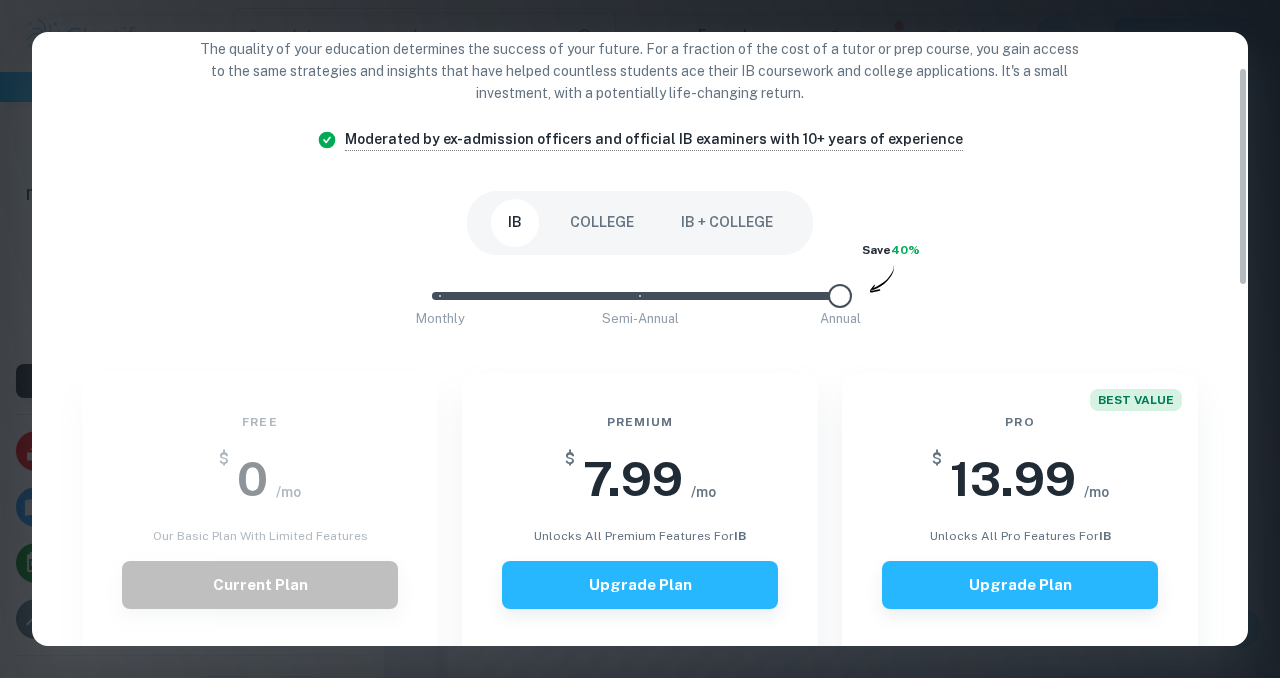 scroll, scrollTop: 105, scrollLeft: 0, axis: vertical 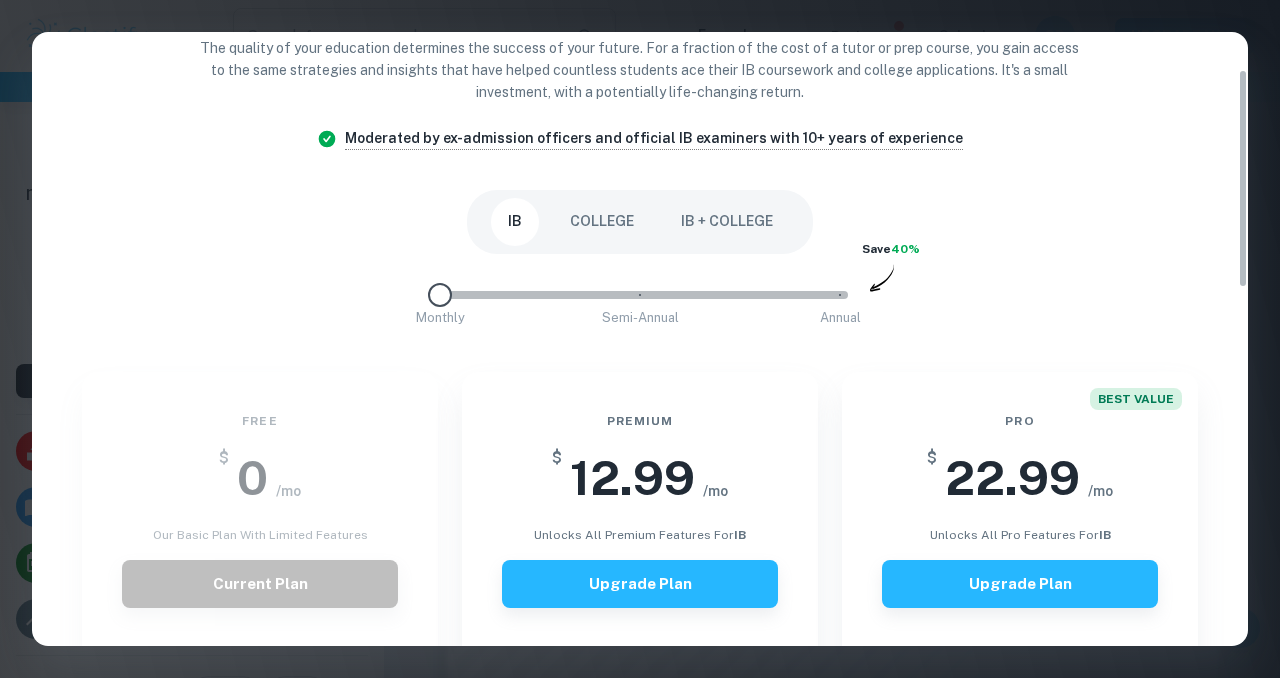 drag, startPoint x: 458, startPoint y: 294, endPoint x: 382, endPoint y: 300, distance: 76.23647 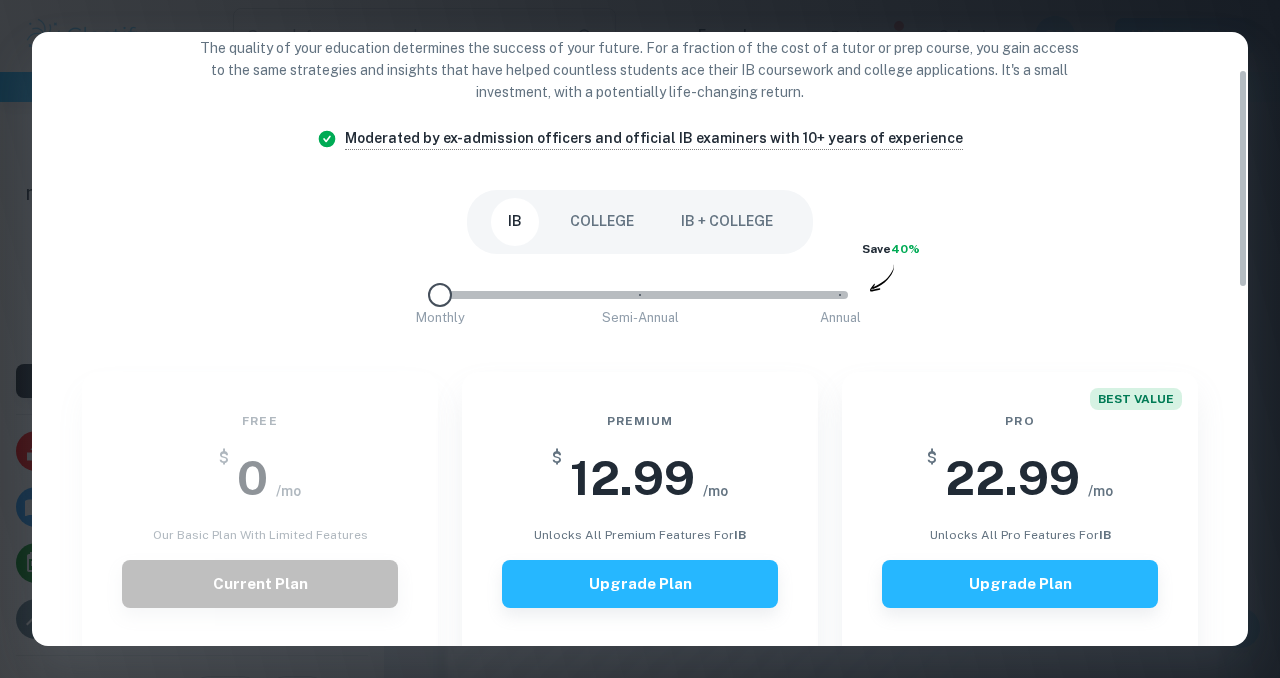 type on "2" 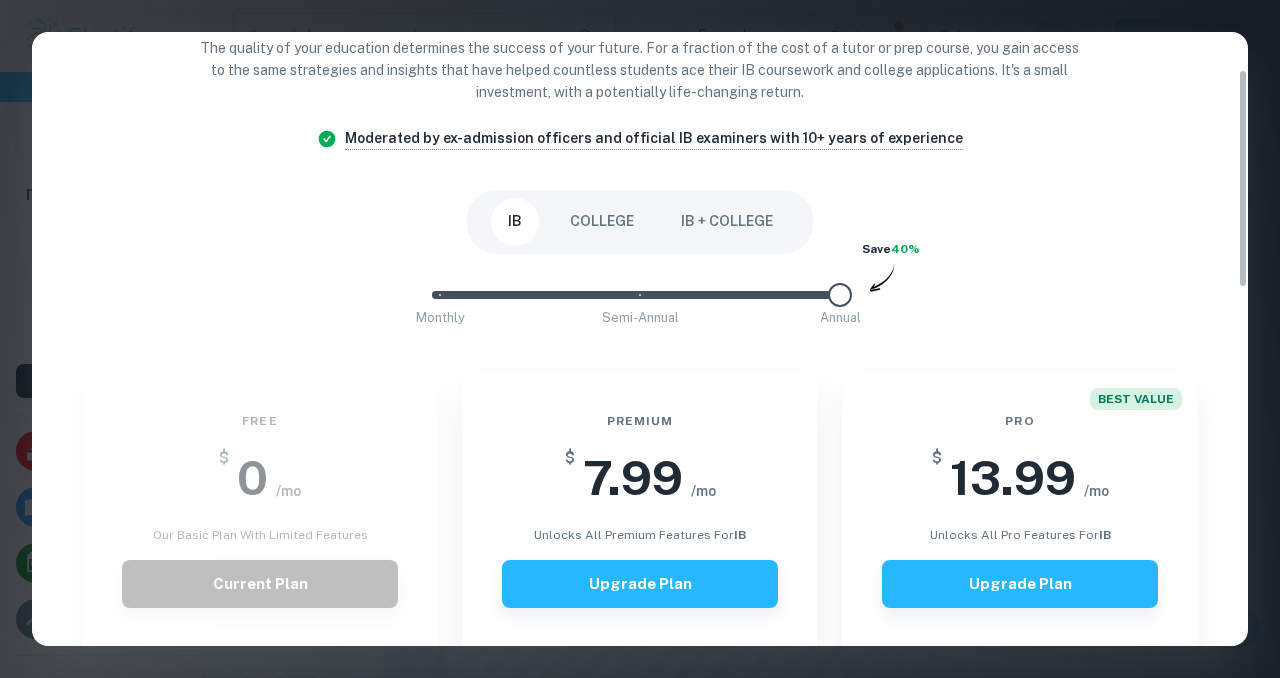 drag, startPoint x: 437, startPoint y: 294, endPoint x: 866, endPoint y: 273, distance: 429.51367 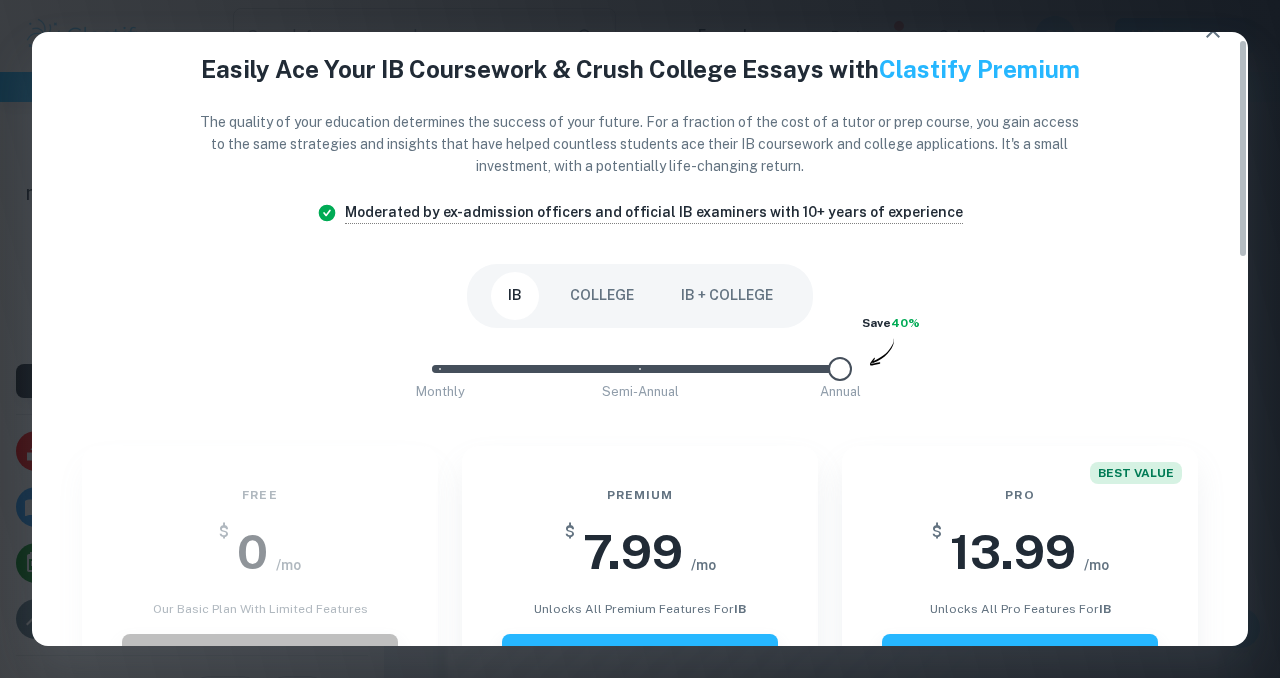 scroll, scrollTop: 0, scrollLeft: 0, axis: both 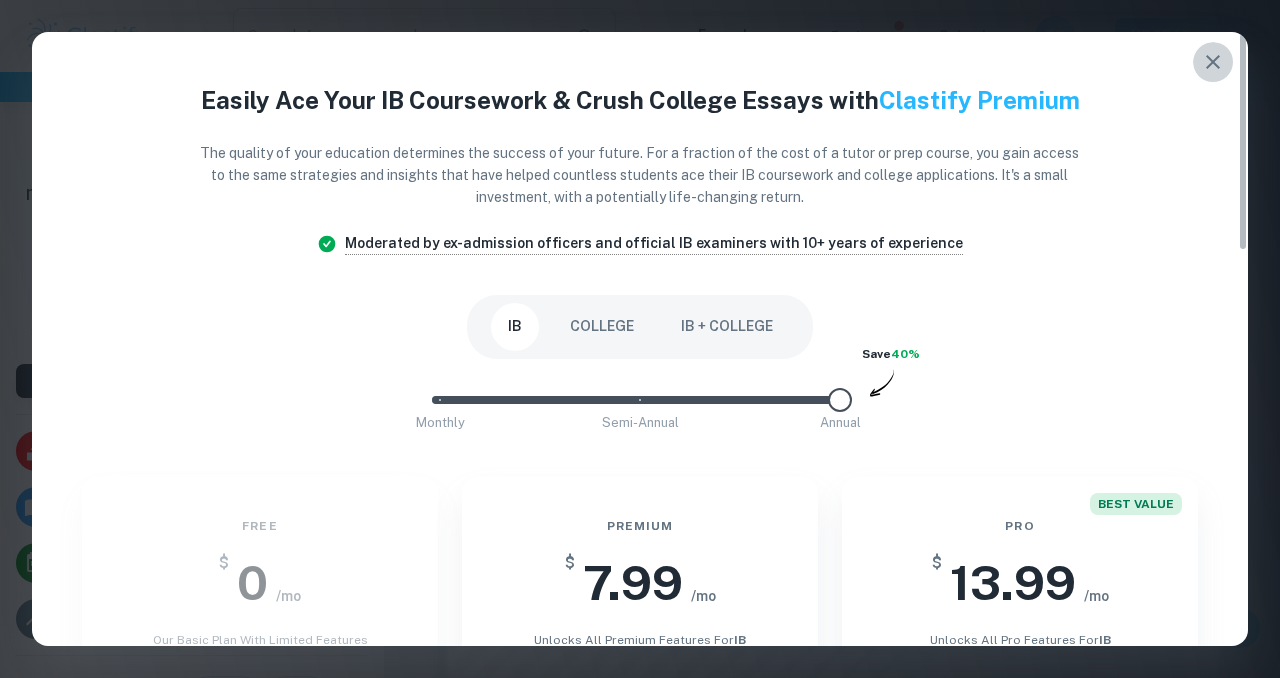 click 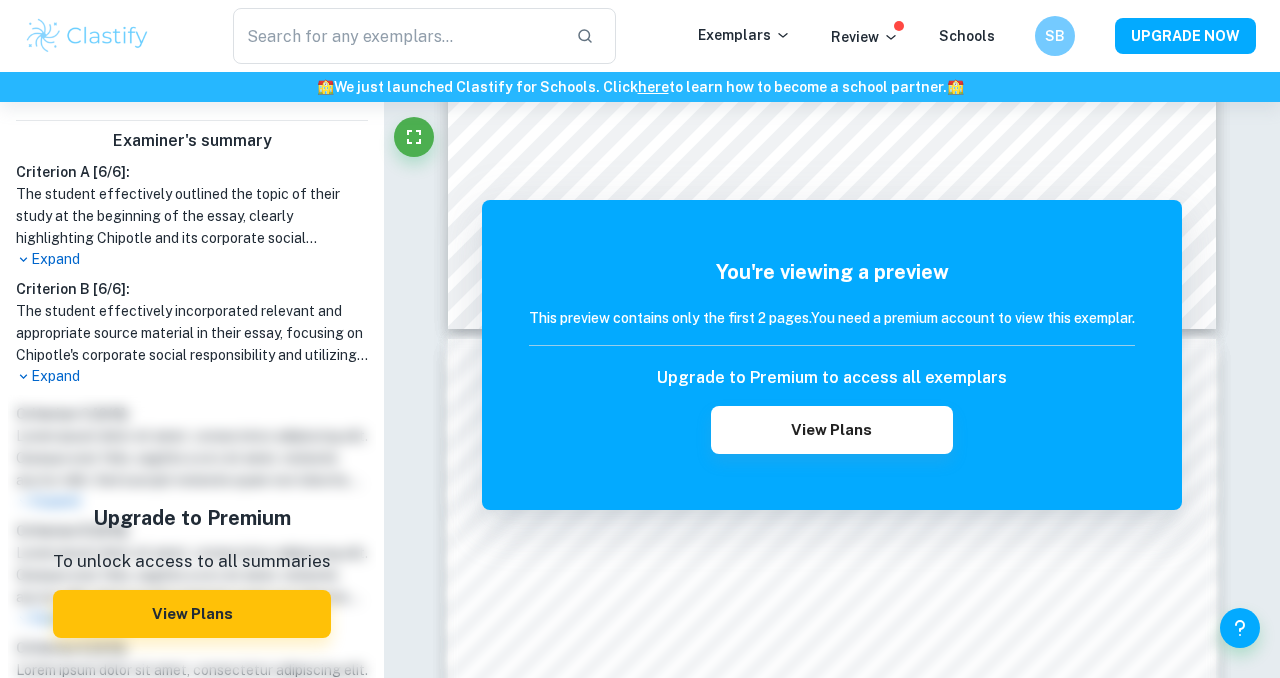 scroll, scrollTop: 600, scrollLeft: 0, axis: vertical 